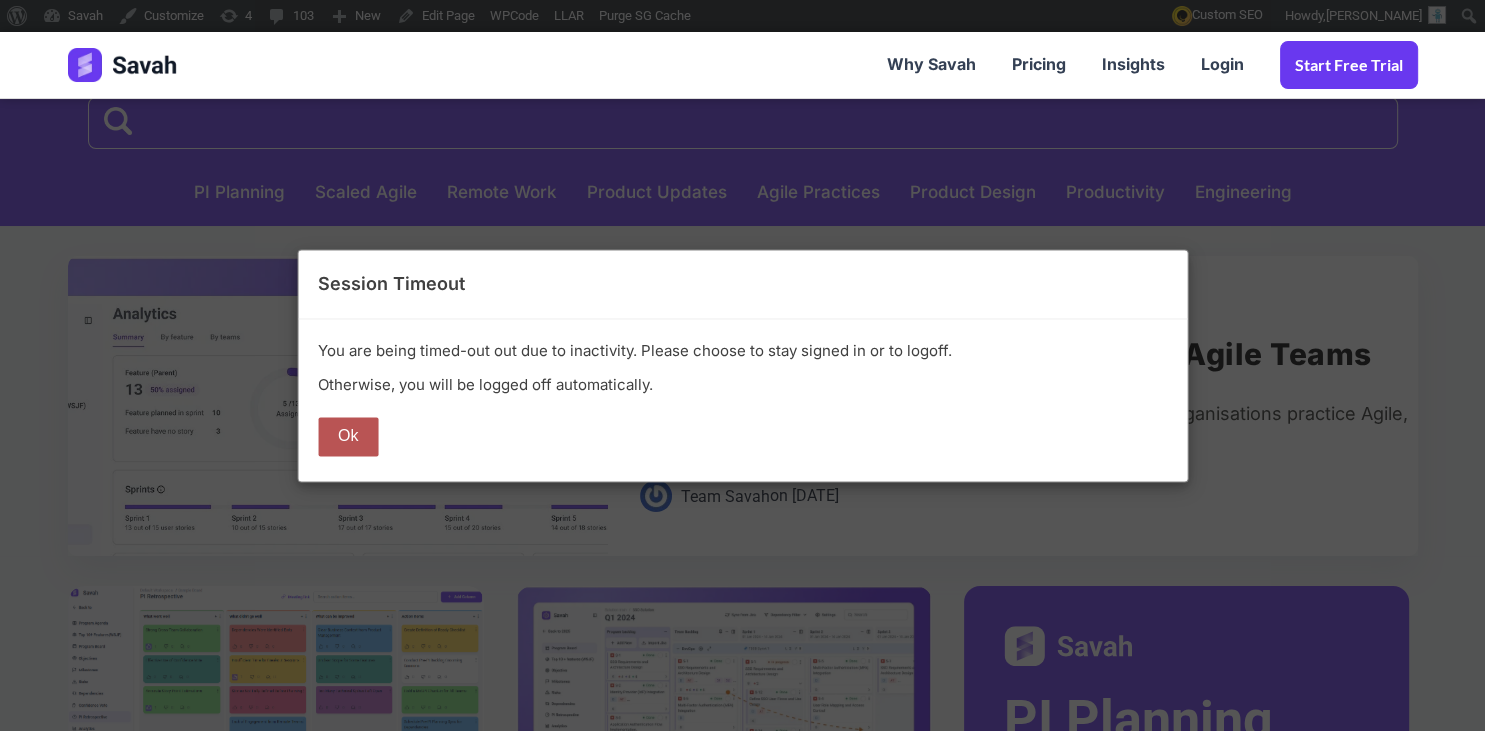 scroll, scrollTop: 317, scrollLeft: 0, axis: vertical 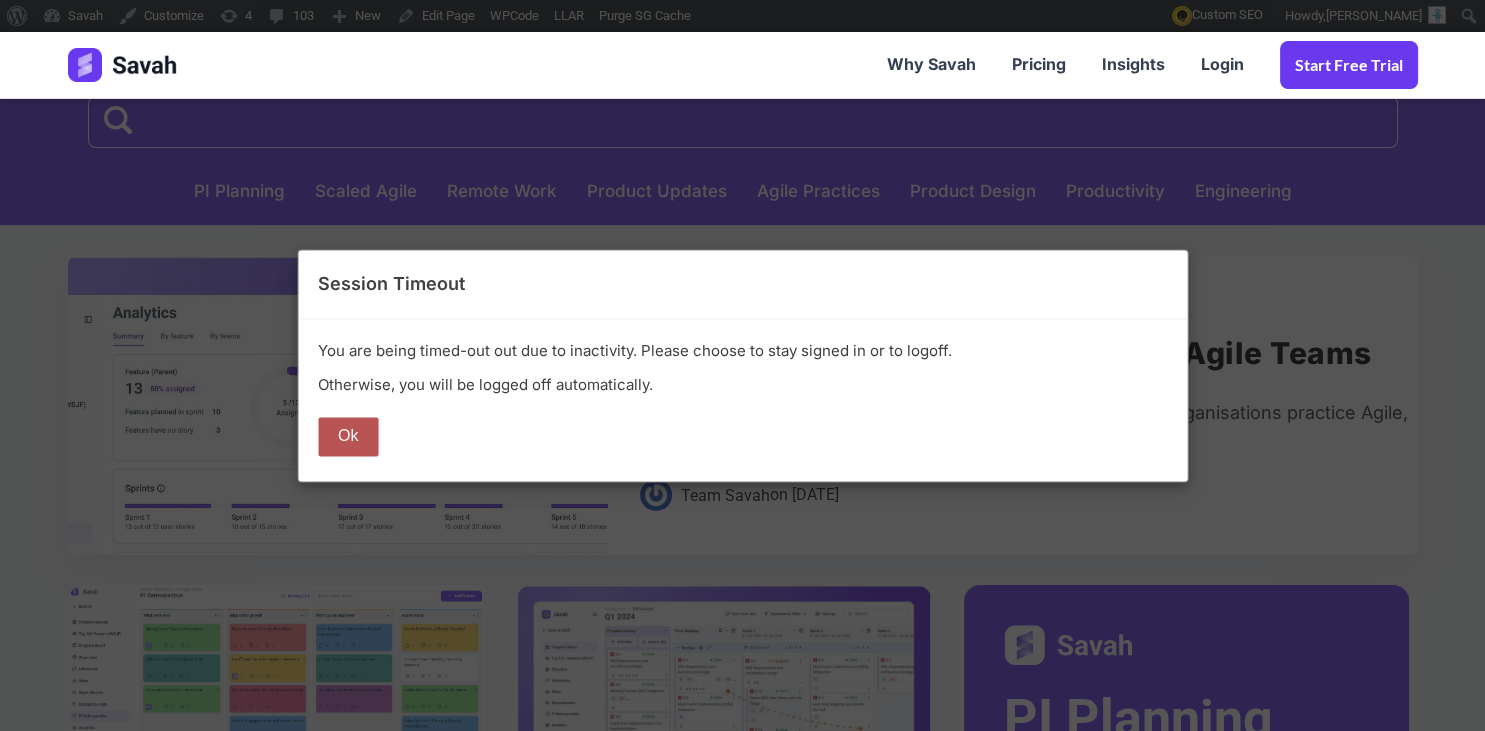 click on "Ok" at bounding box center (348, 437) 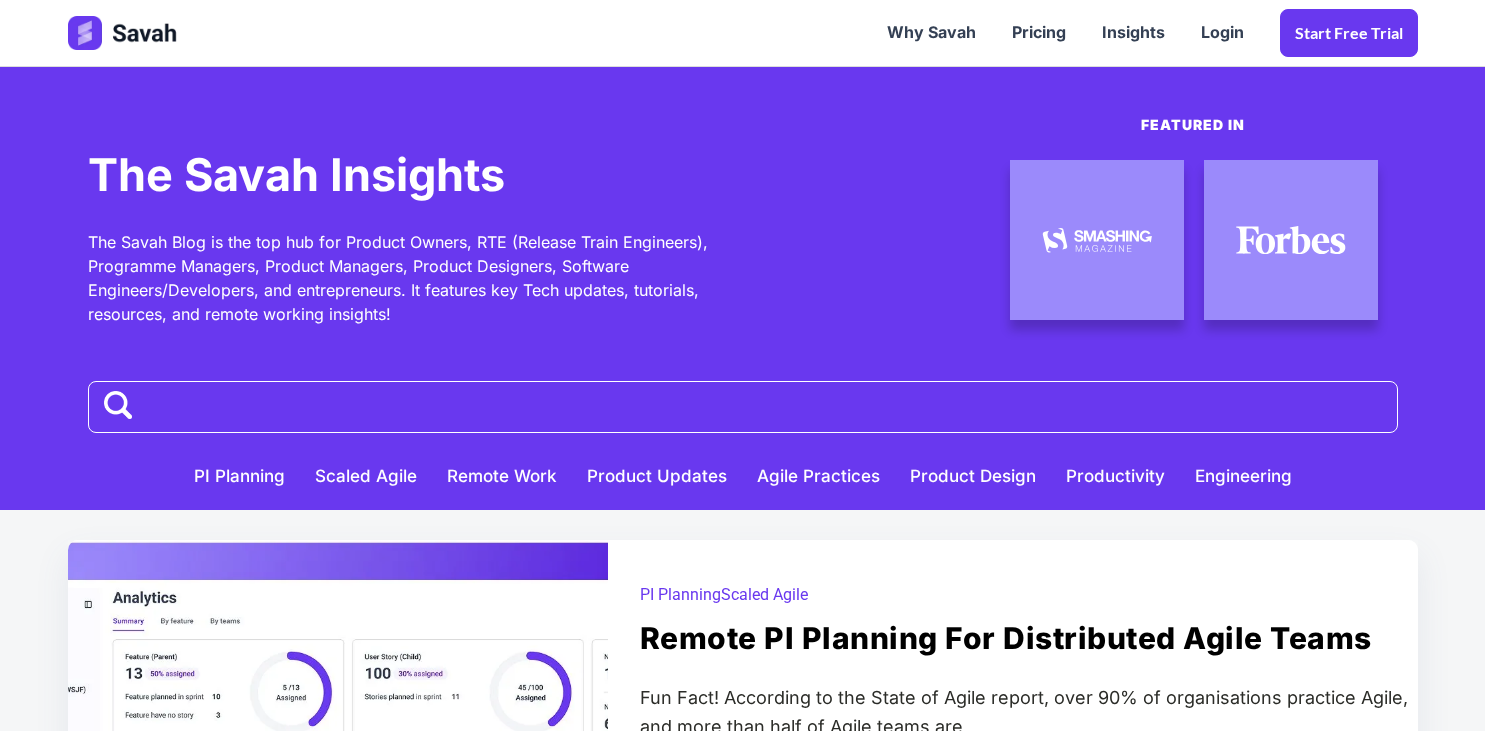 scroll, scrollTop: 317, scrollLeft: 0, axis: vertical 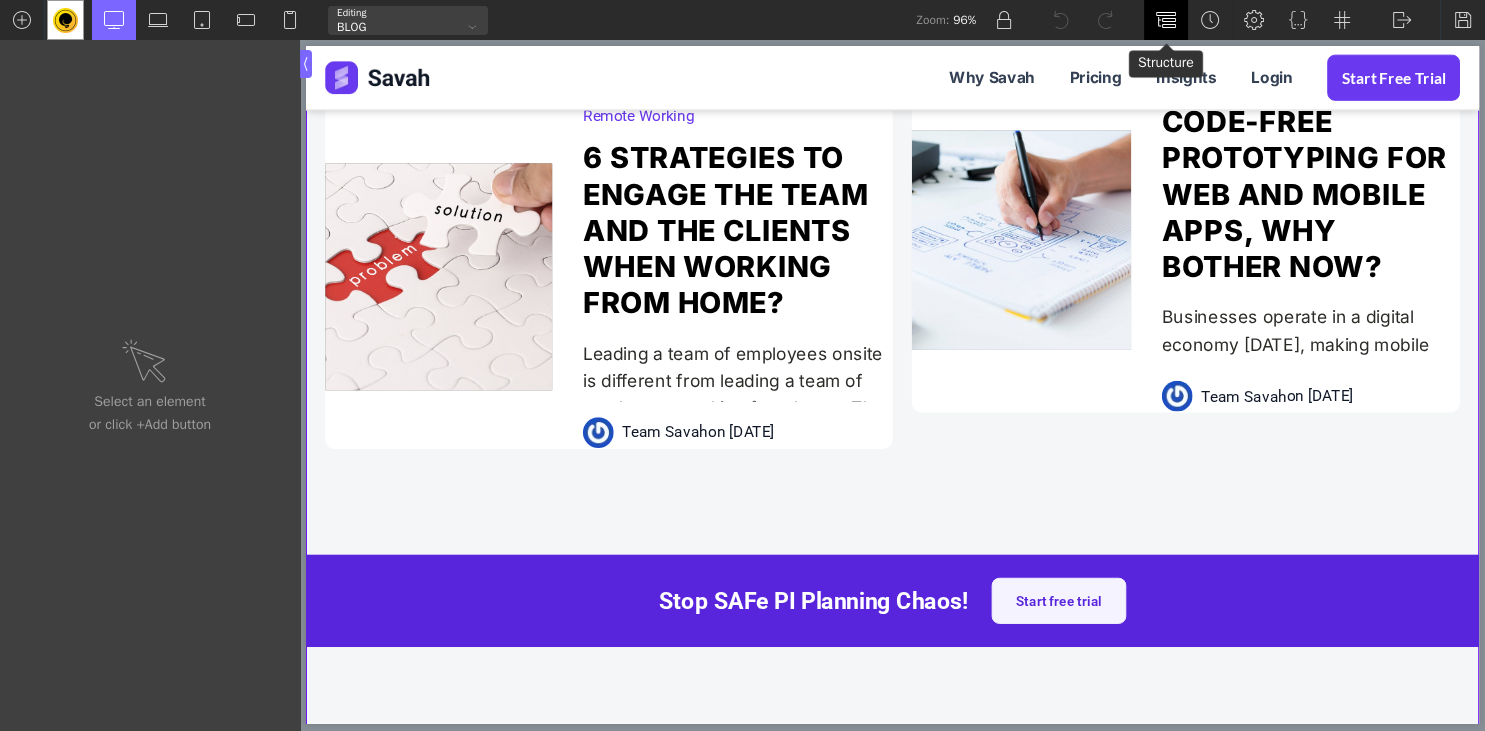click at bounding box center [1166, 20] 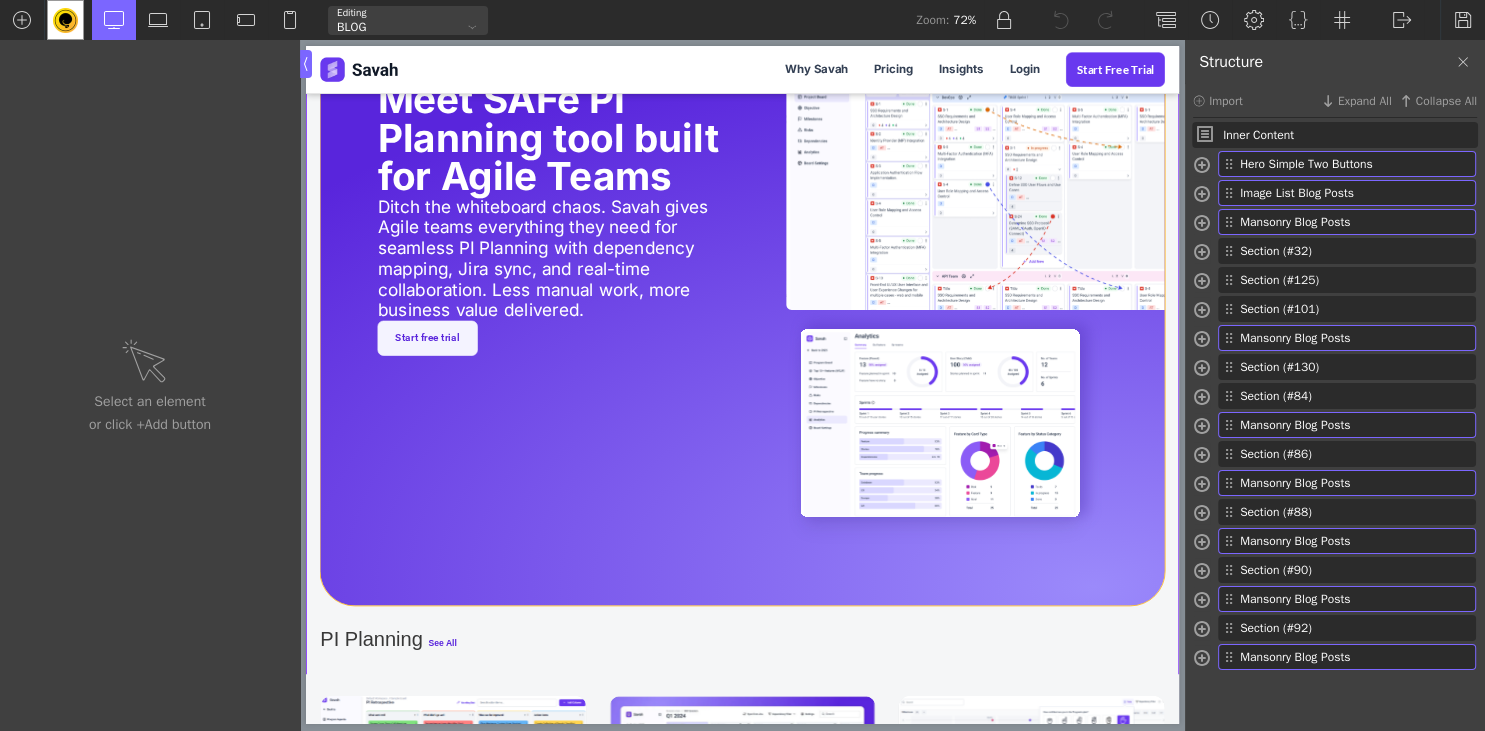 scroll, scrollTop: 3484, scrollLeft: 0, axis: vertical 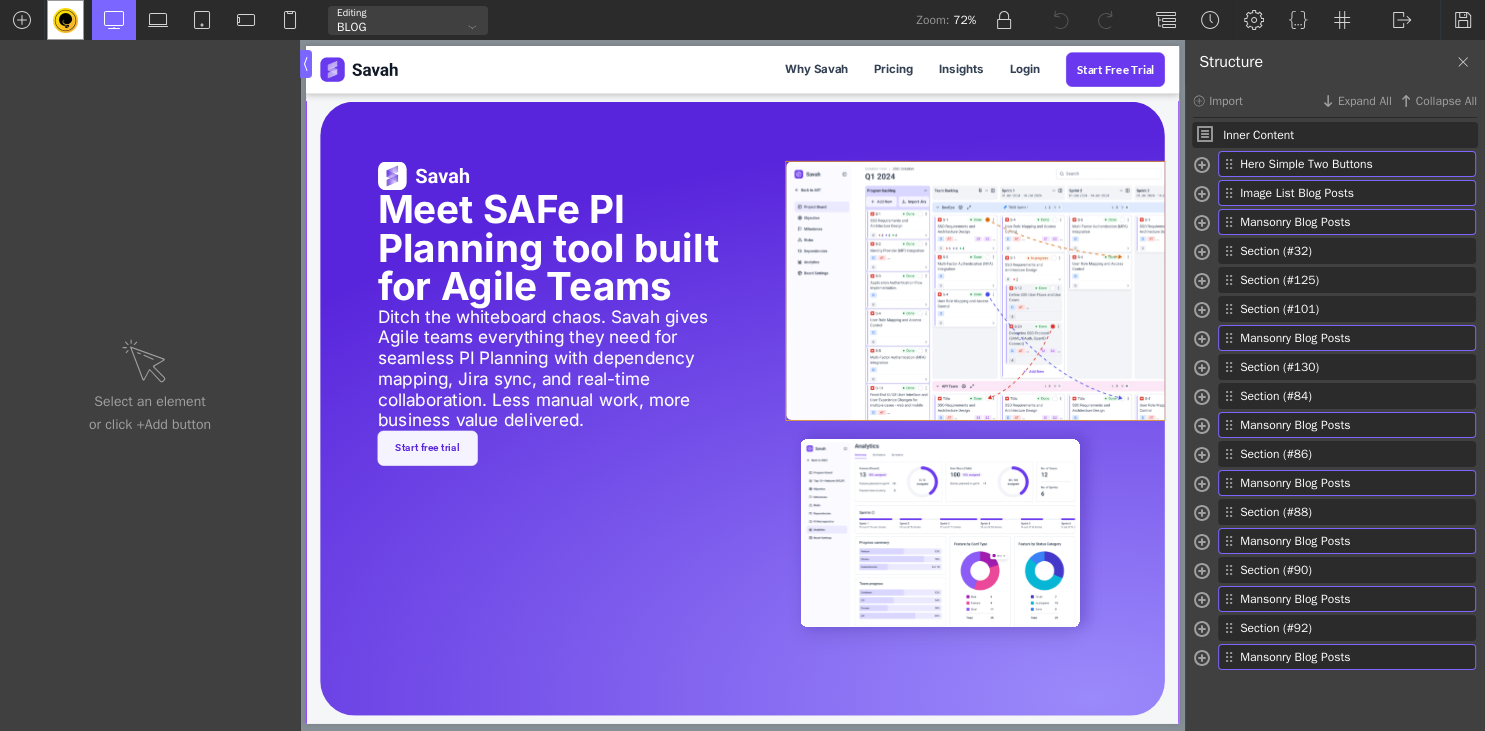 click at bounding box center [1241, 387] 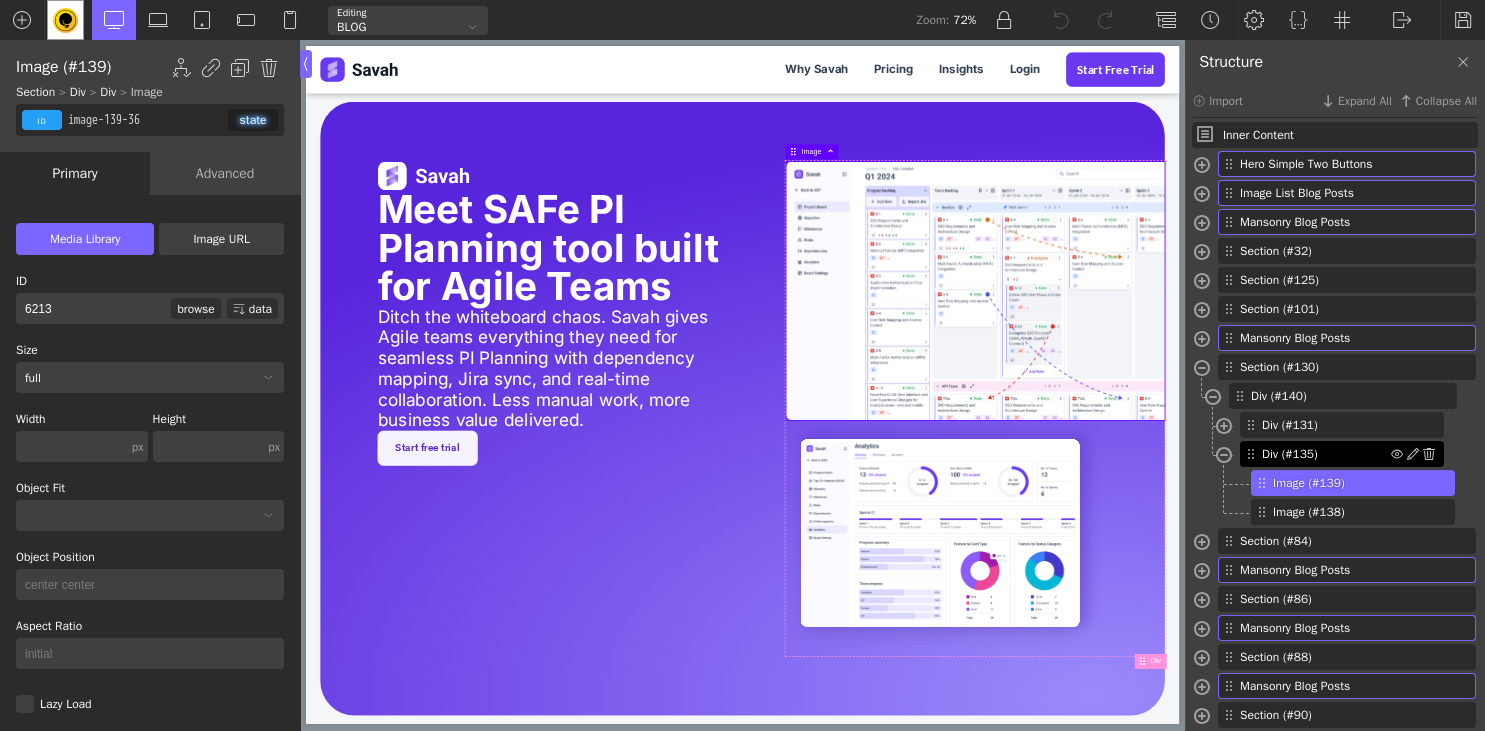 click on "Div (#135)" at bounding box center (1326, 454) 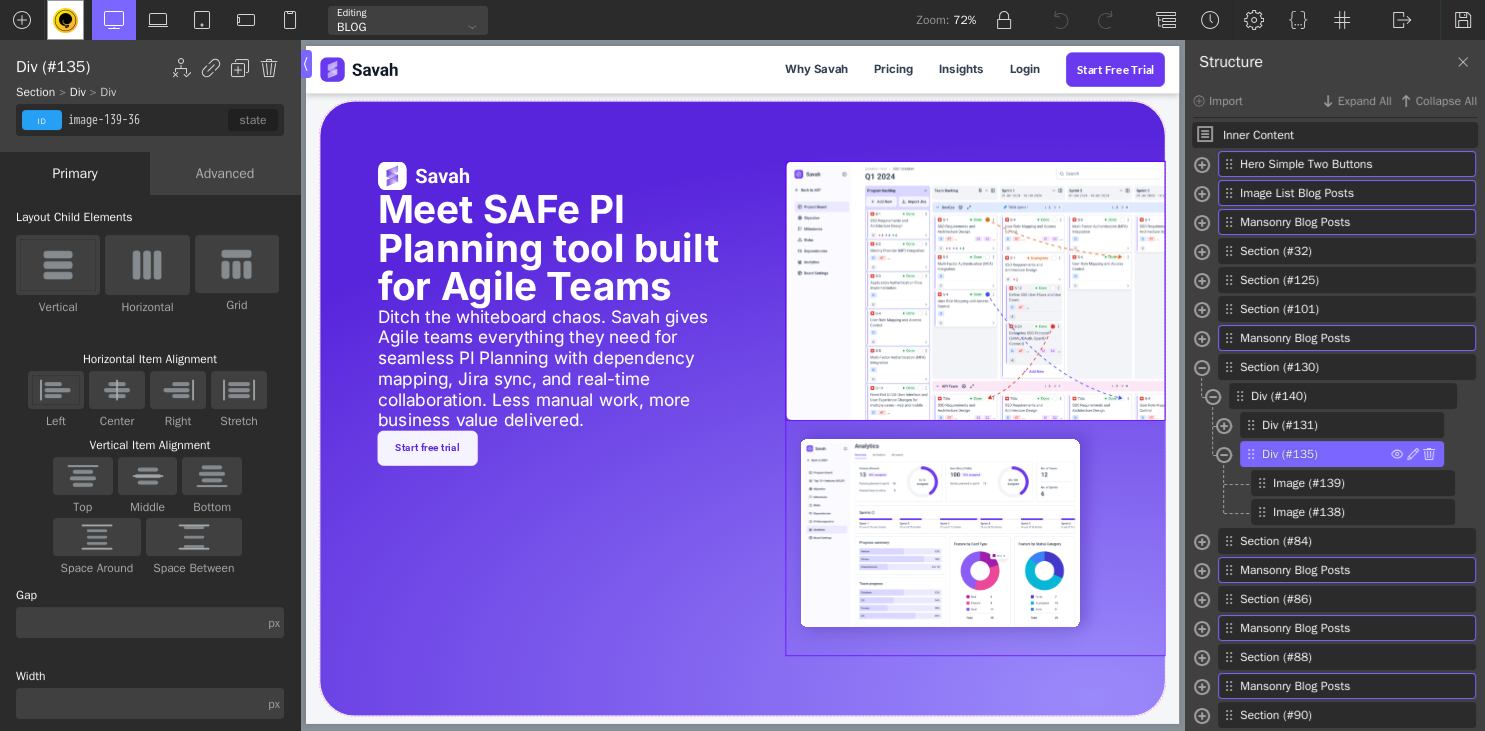 type on "div_block-135-36" 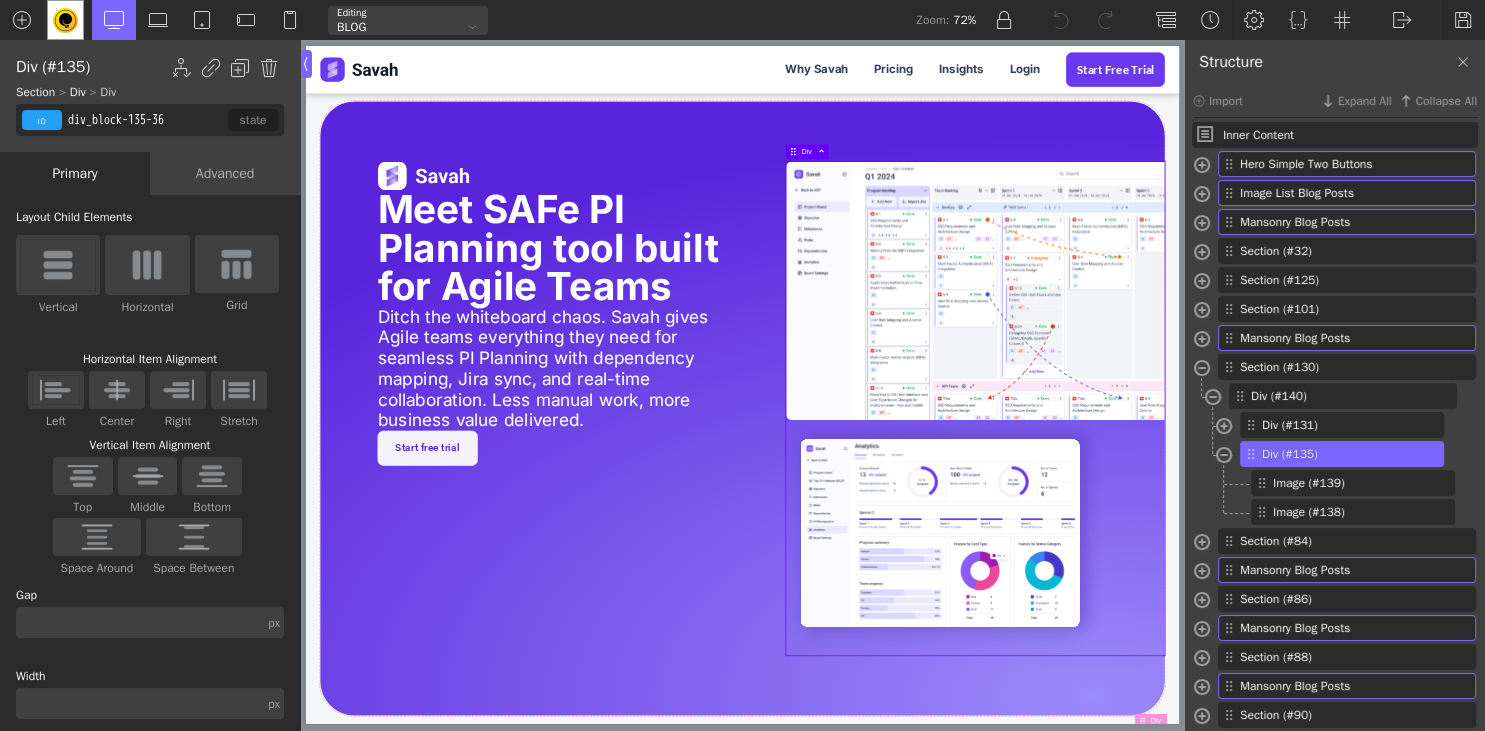 click on "div_block-135-36" at bounding box center [146, 120] 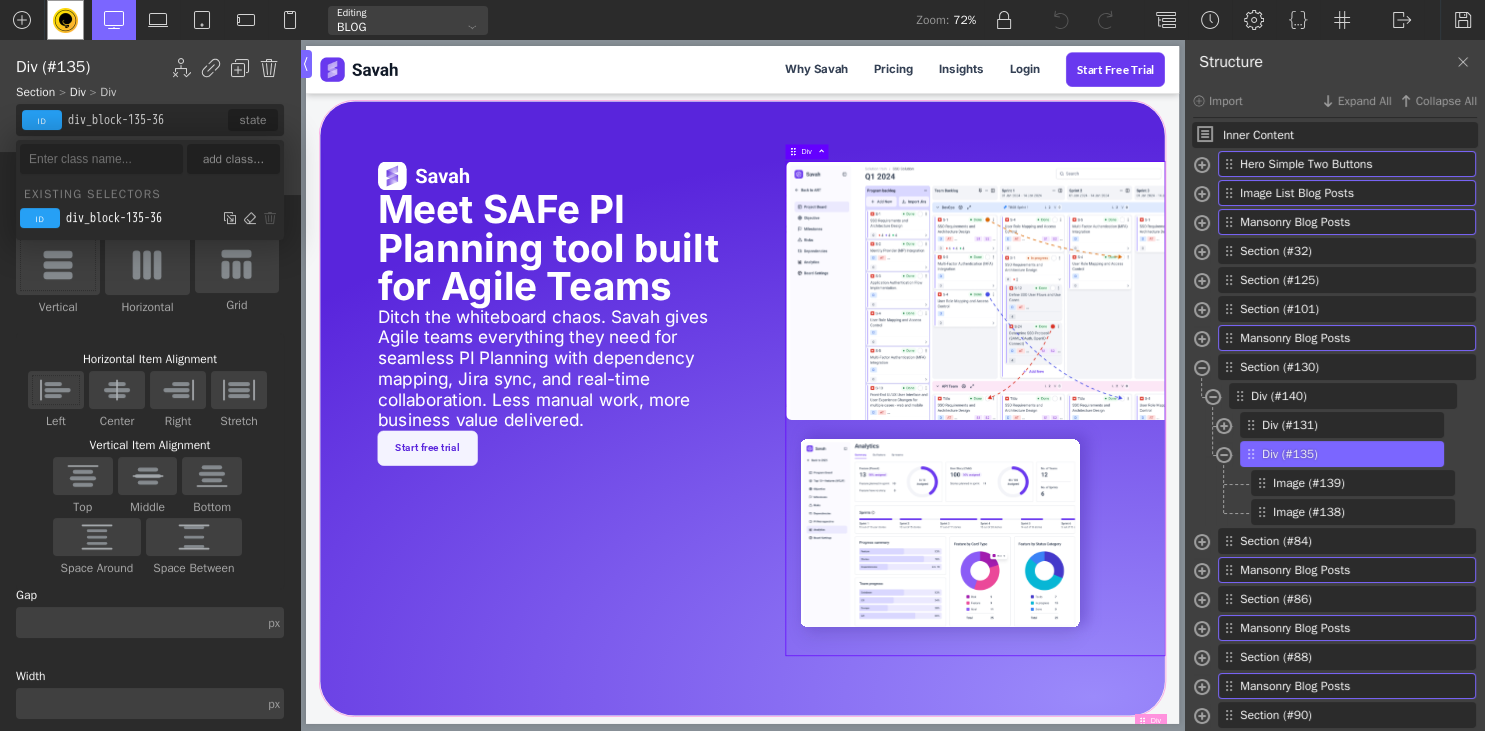 paste on "safe_banner_images" 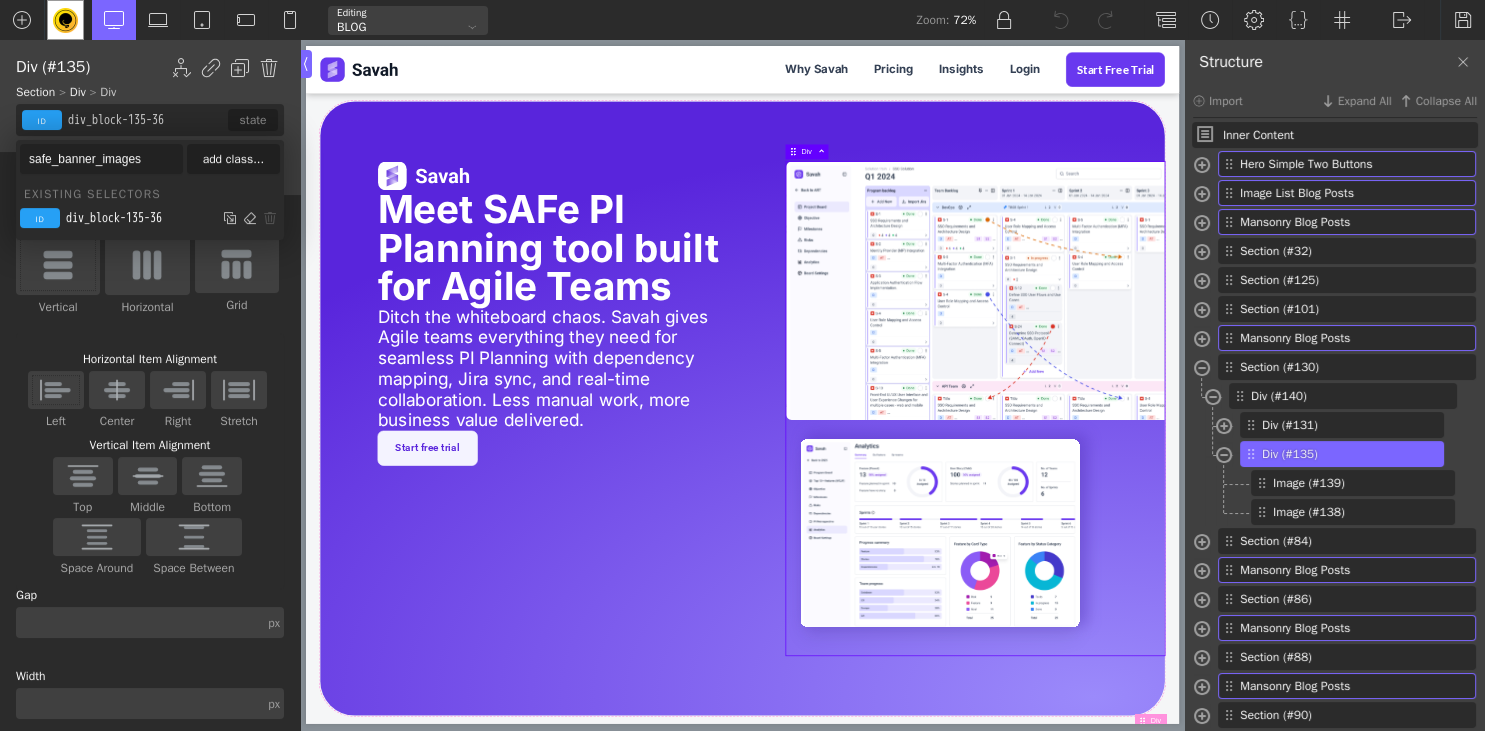 type on "safe_banner_images" 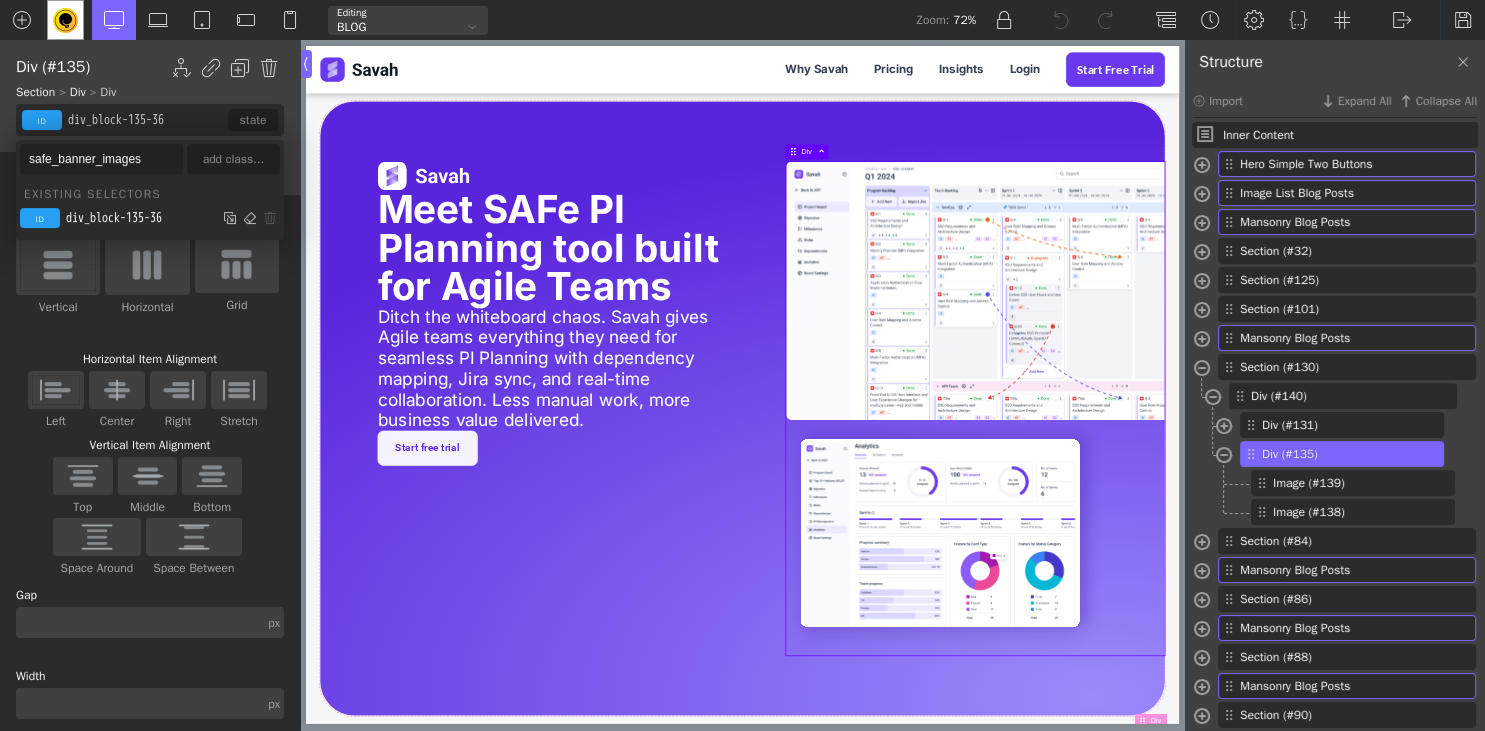 type on "safe_banner_images" 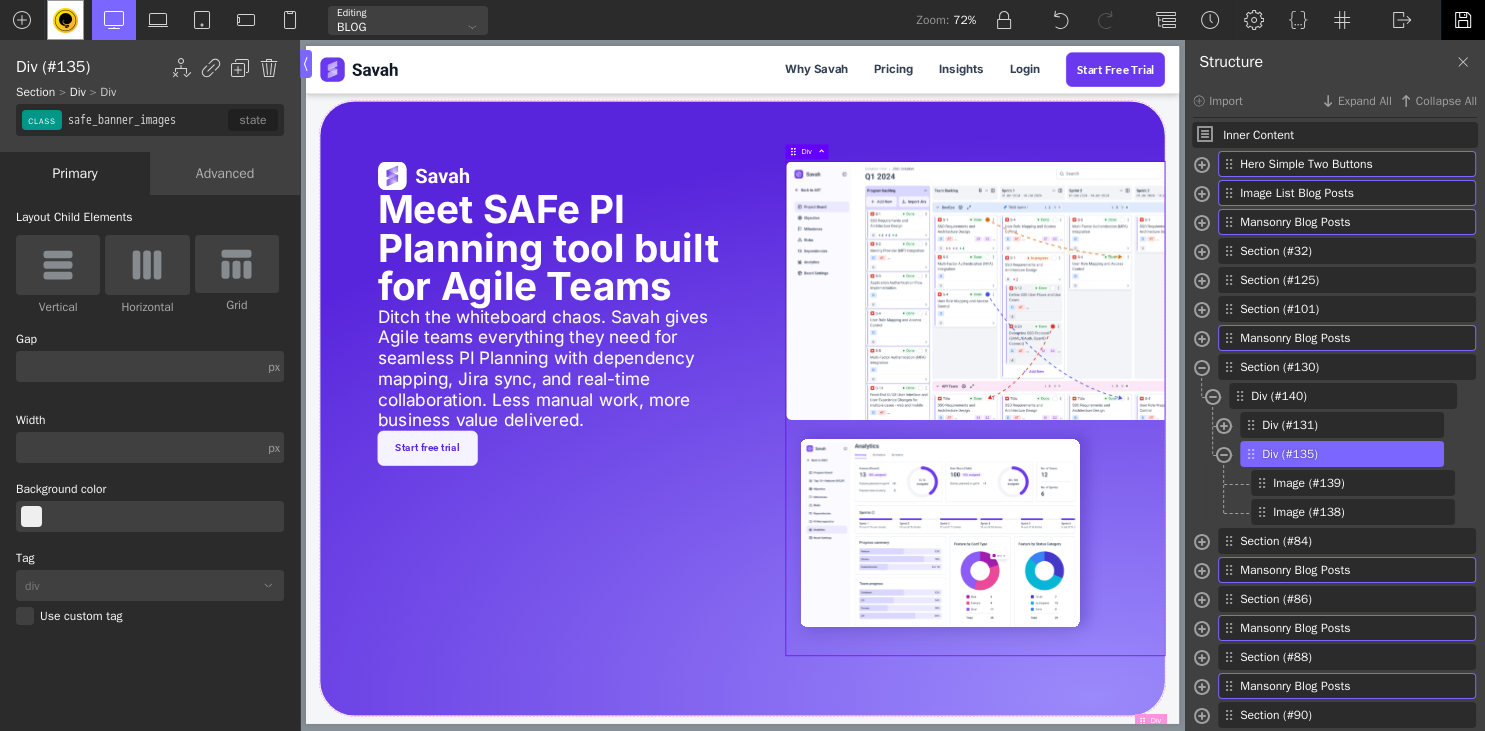 click at bounding box center [1463, 20] 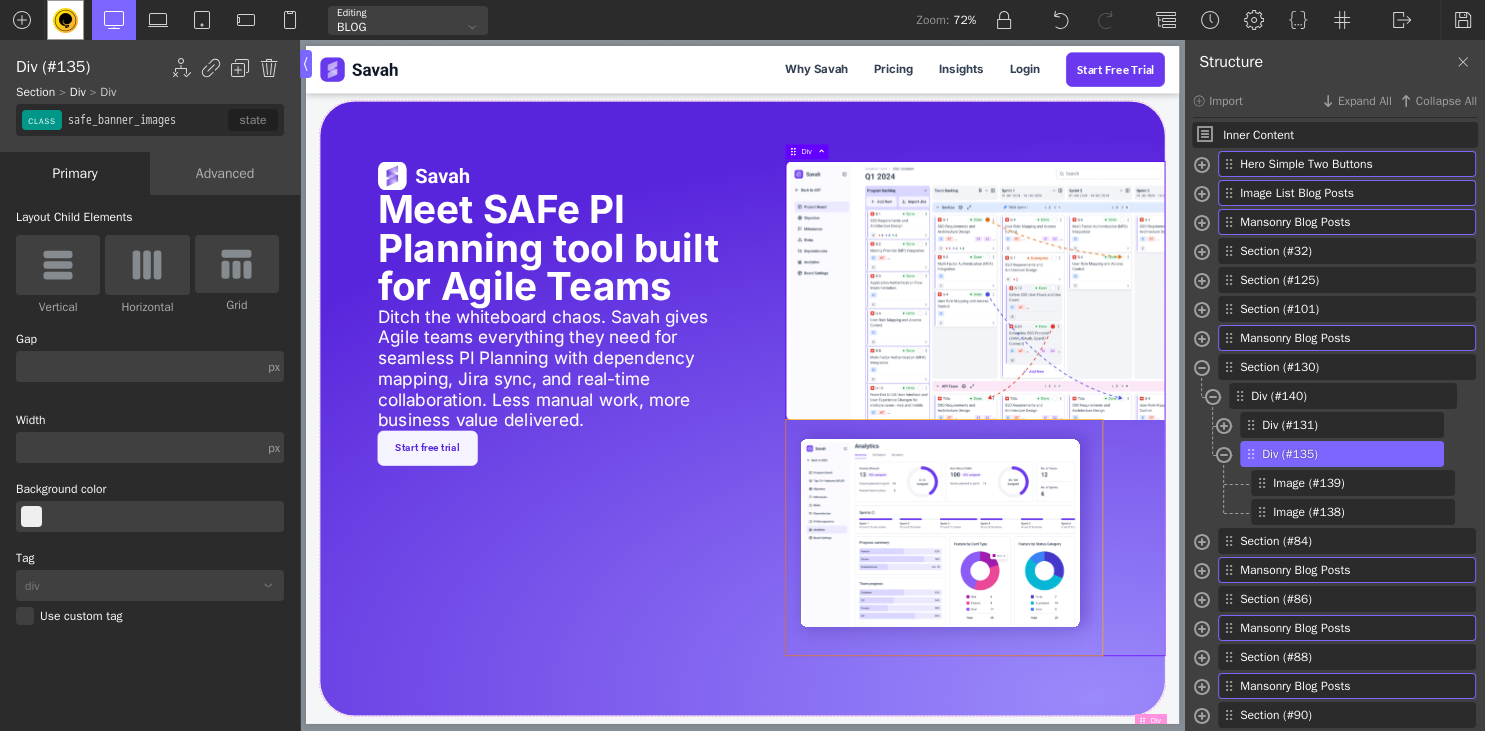 click at bounding box center [1198, 732] 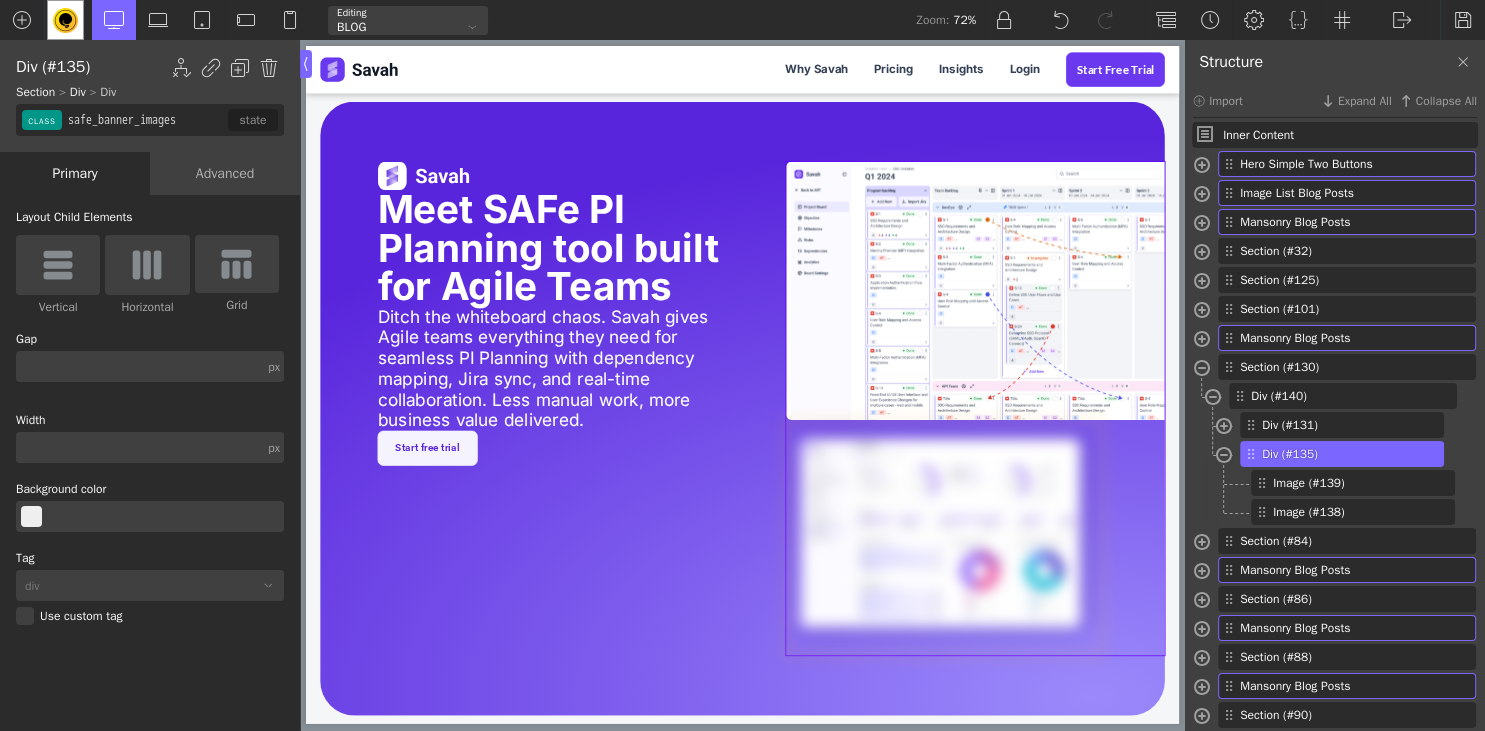 type on "image-138-36" 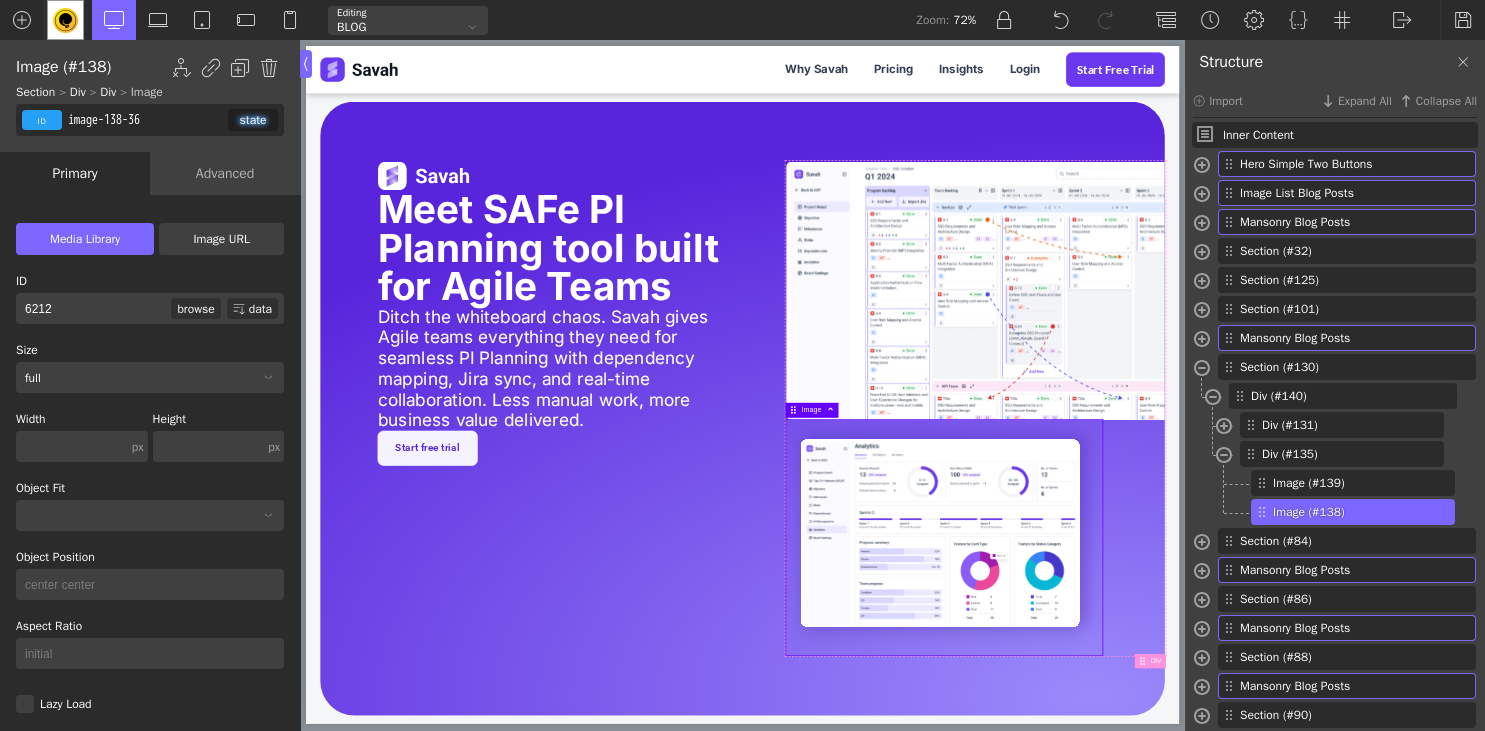 click on "image-138-36" at bounding box center [146, 120] 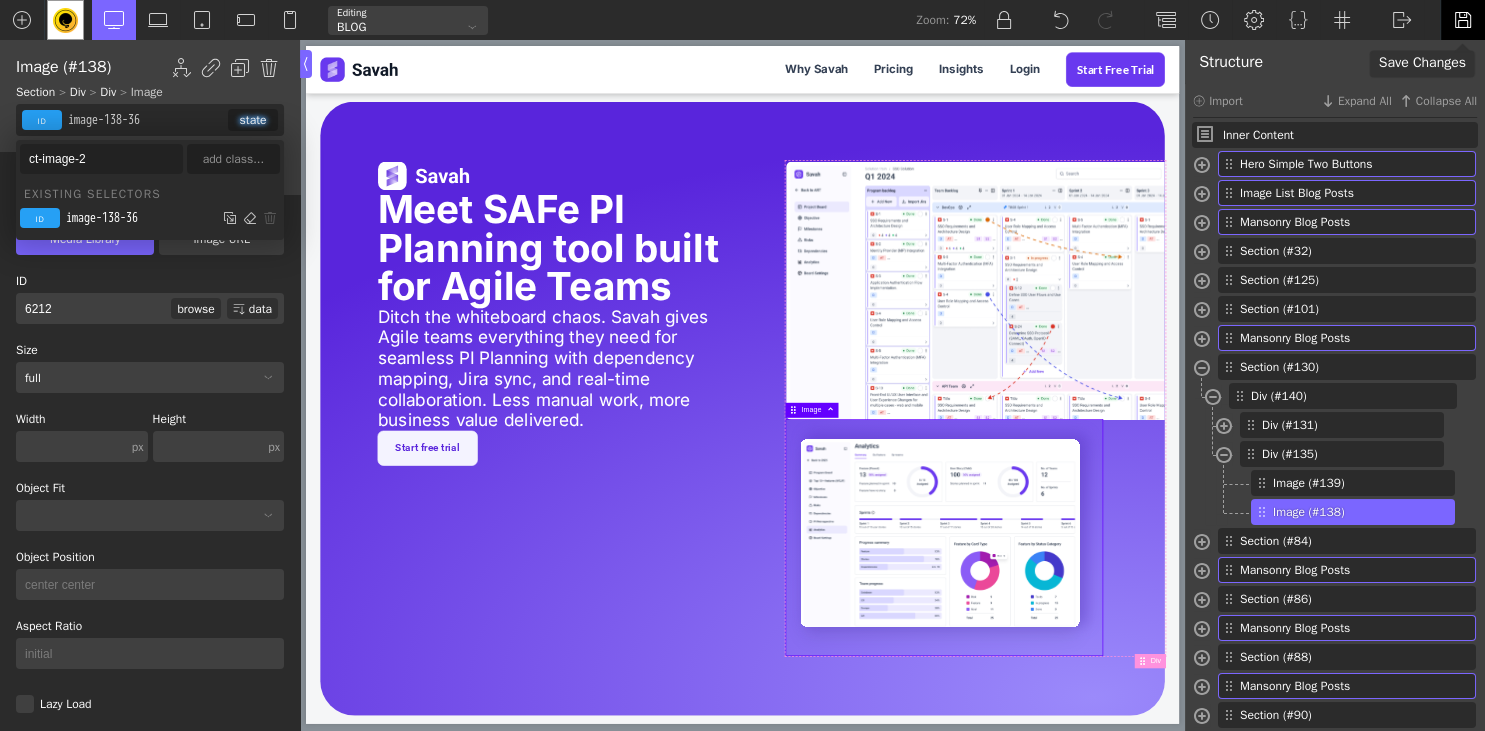type on "ct-image-2" 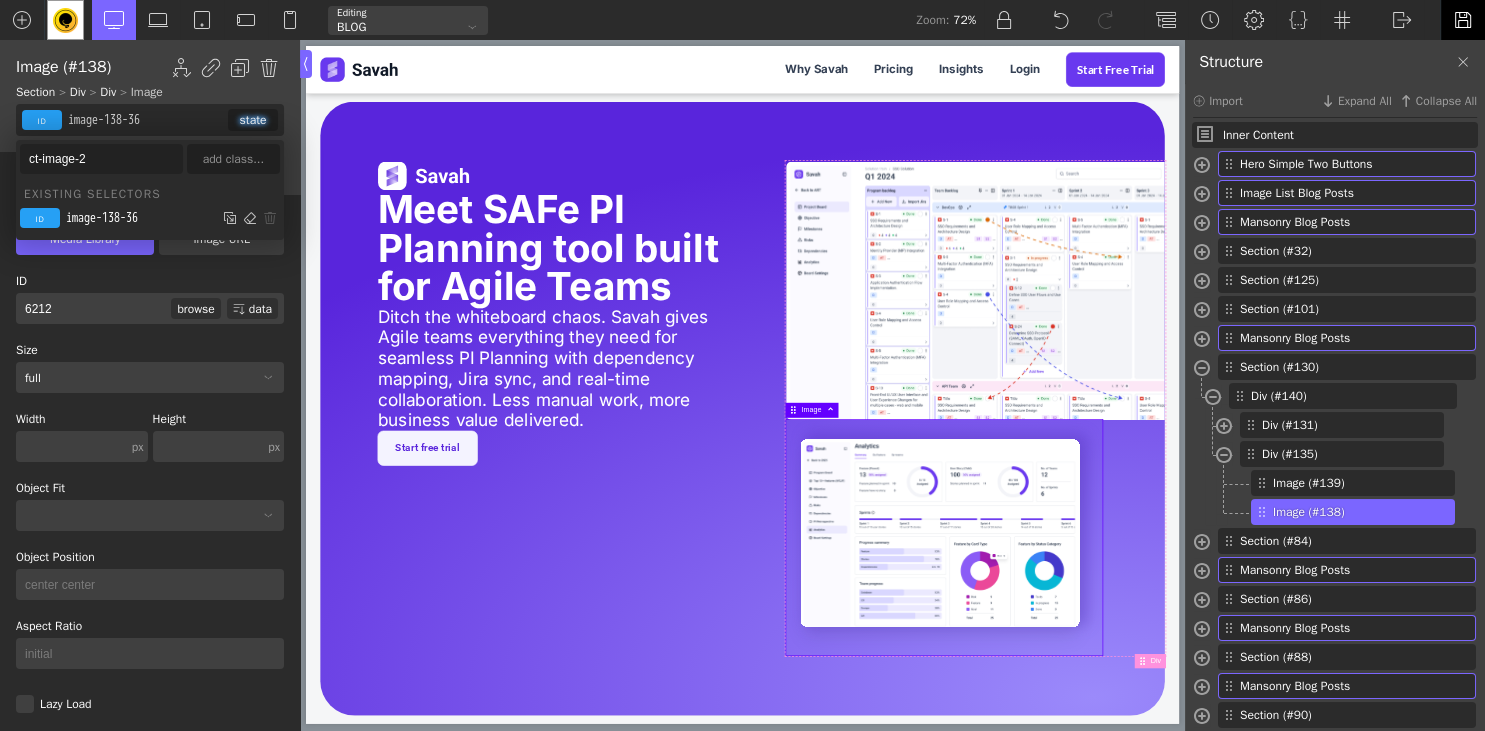 click at bounding box center [1463, 20] 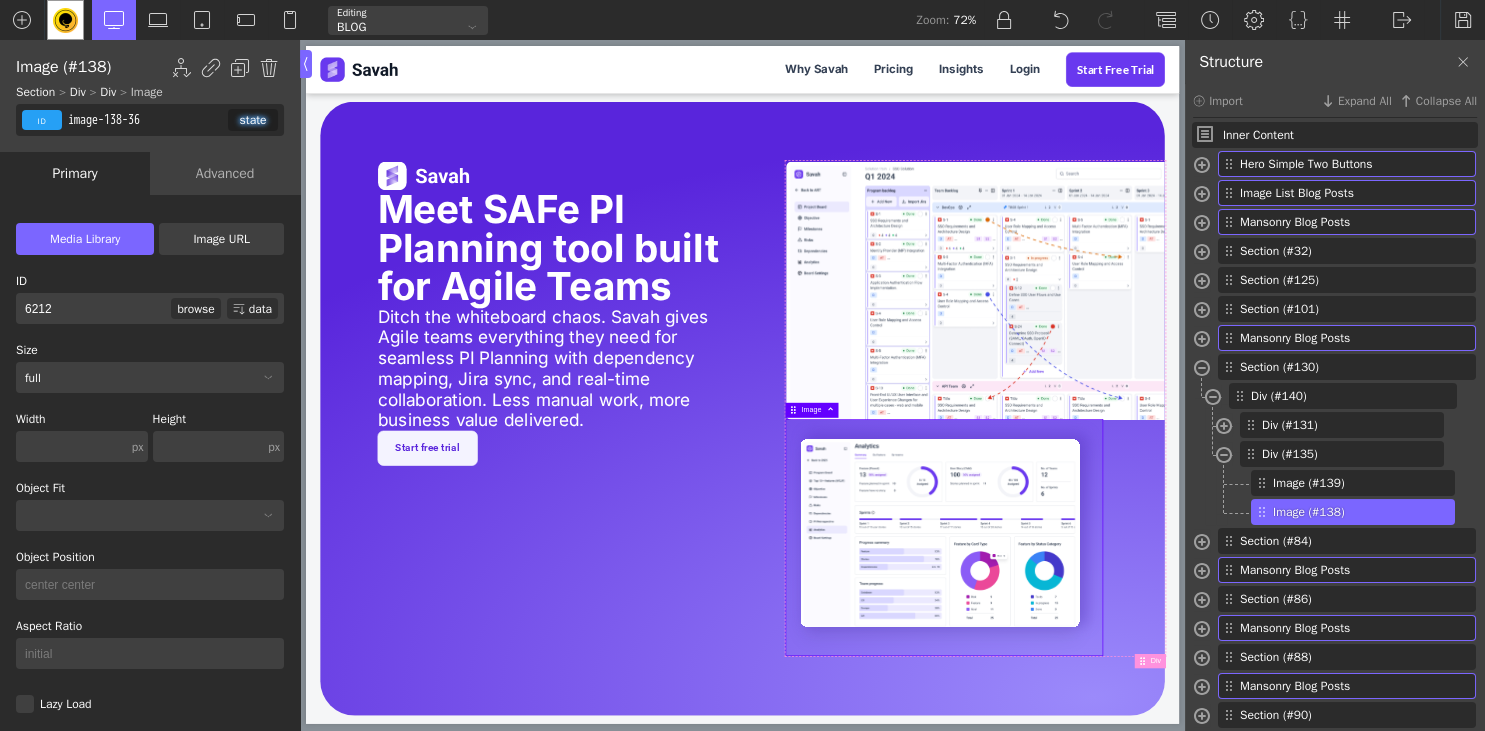 click on "image-138-36" at bounding box center (146, 120) 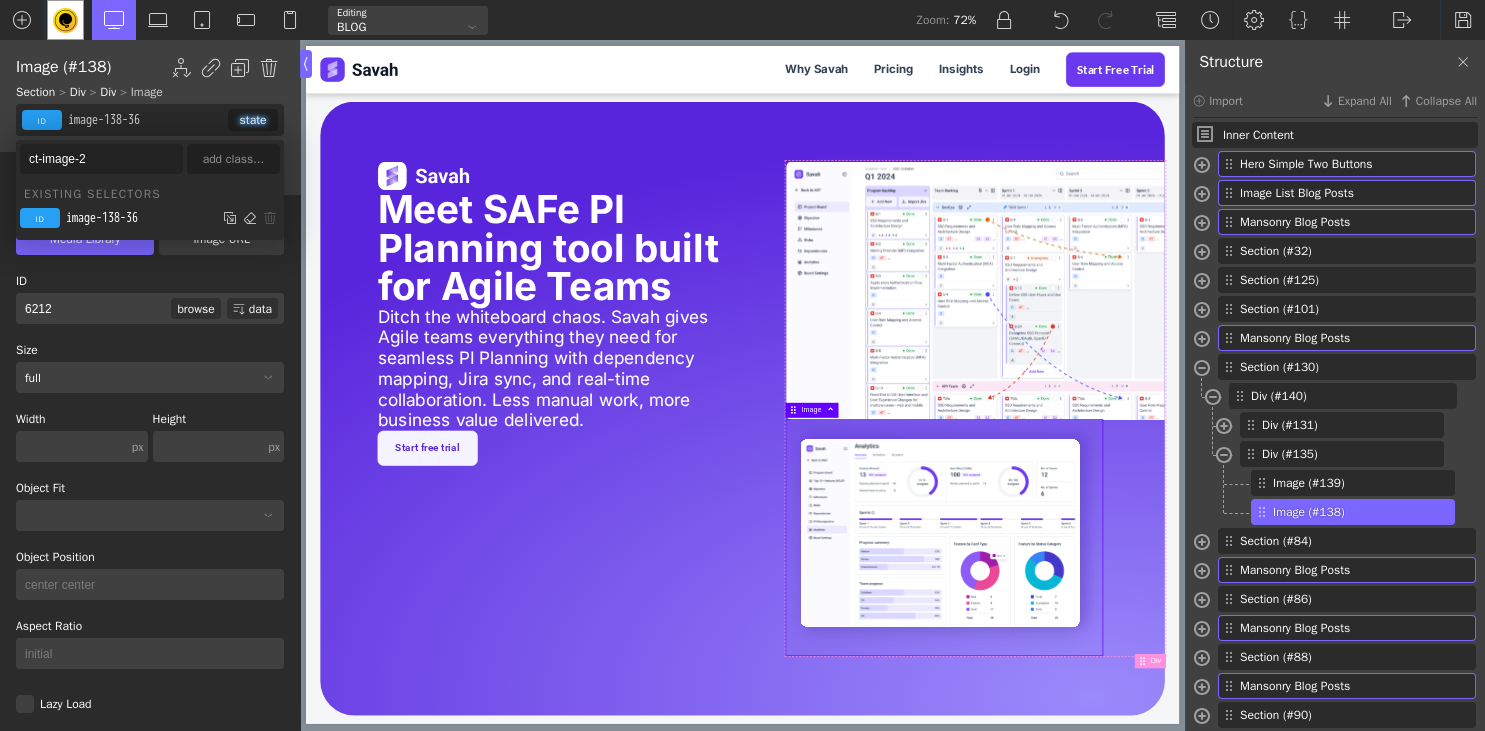 click on "add class..." at bounding box center (233, 159) 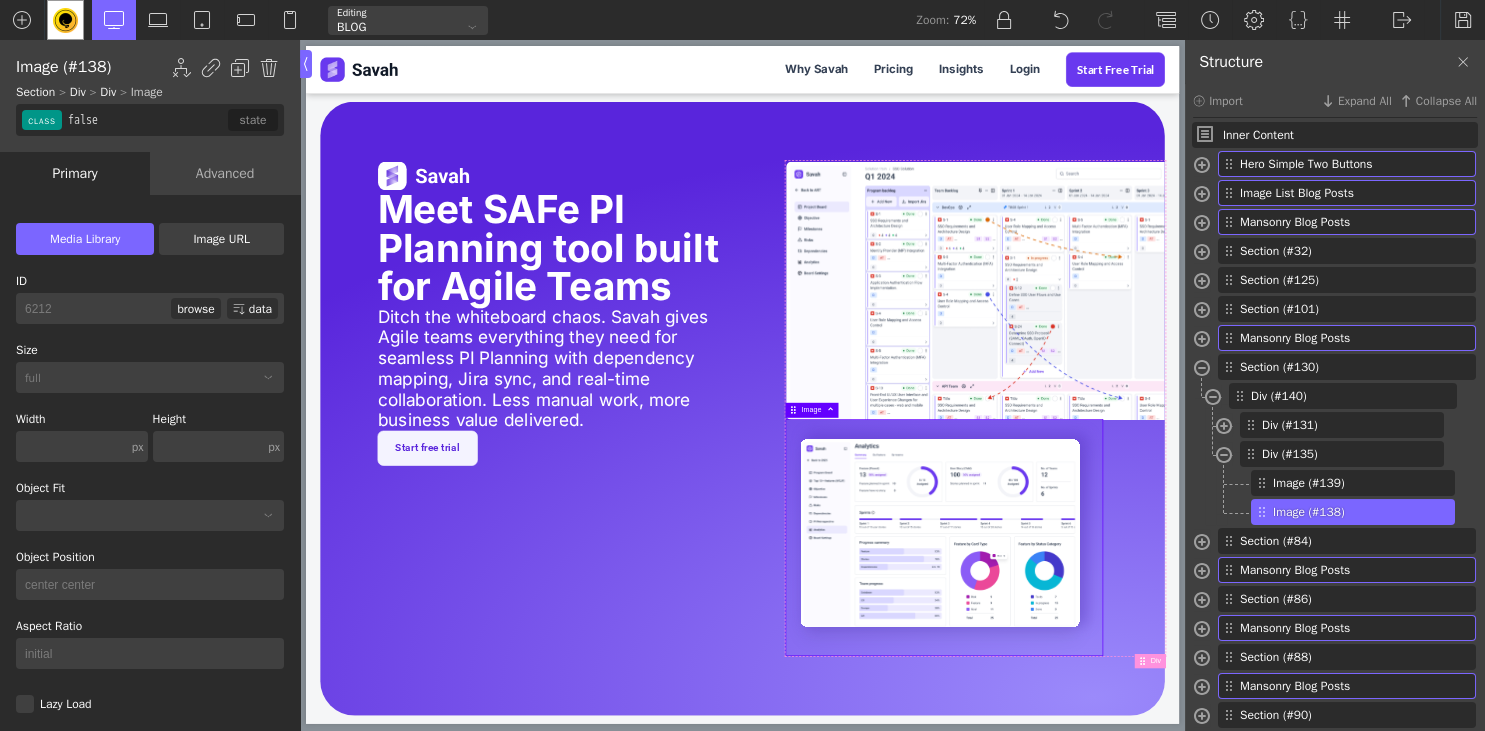 type on "ct-image-2" 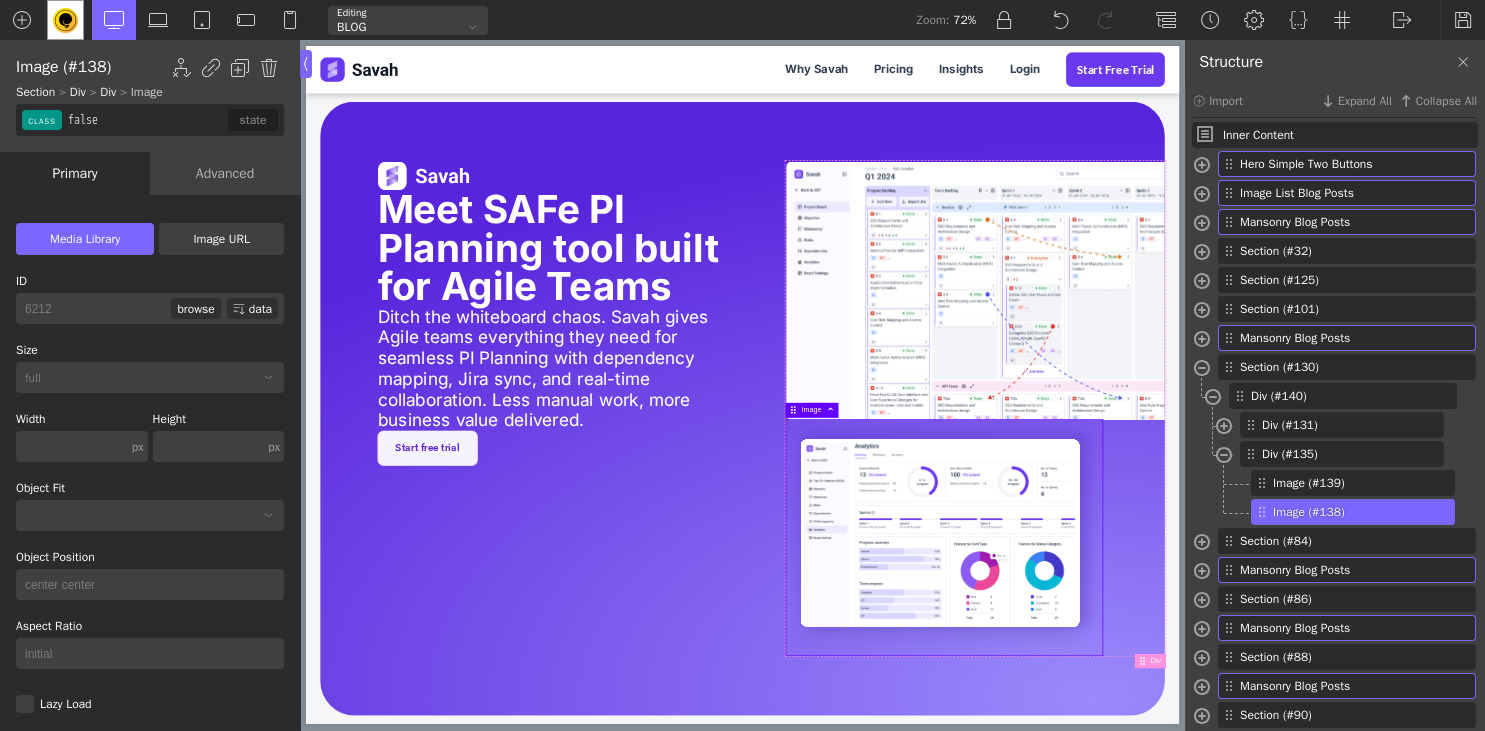 type 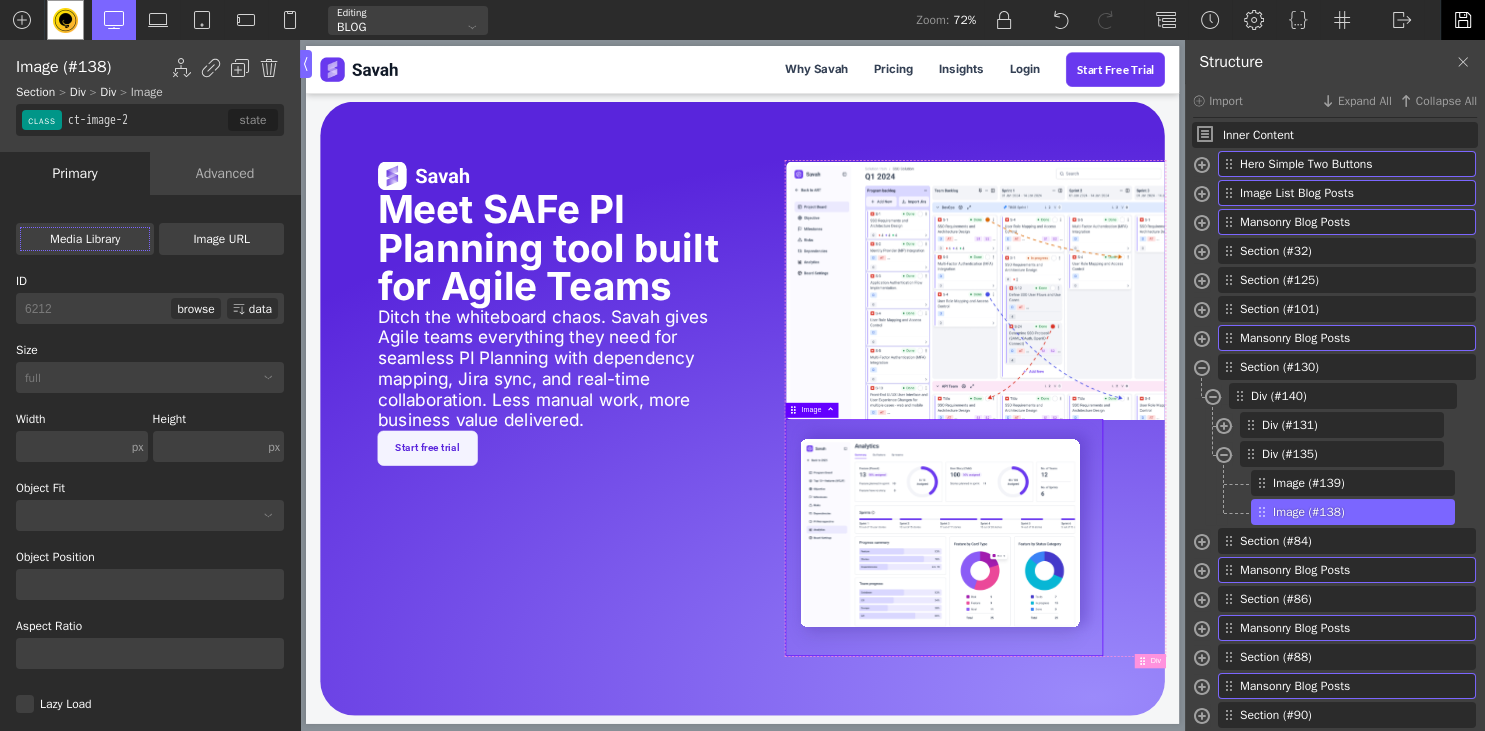 click at bounding box center [1463, 20] 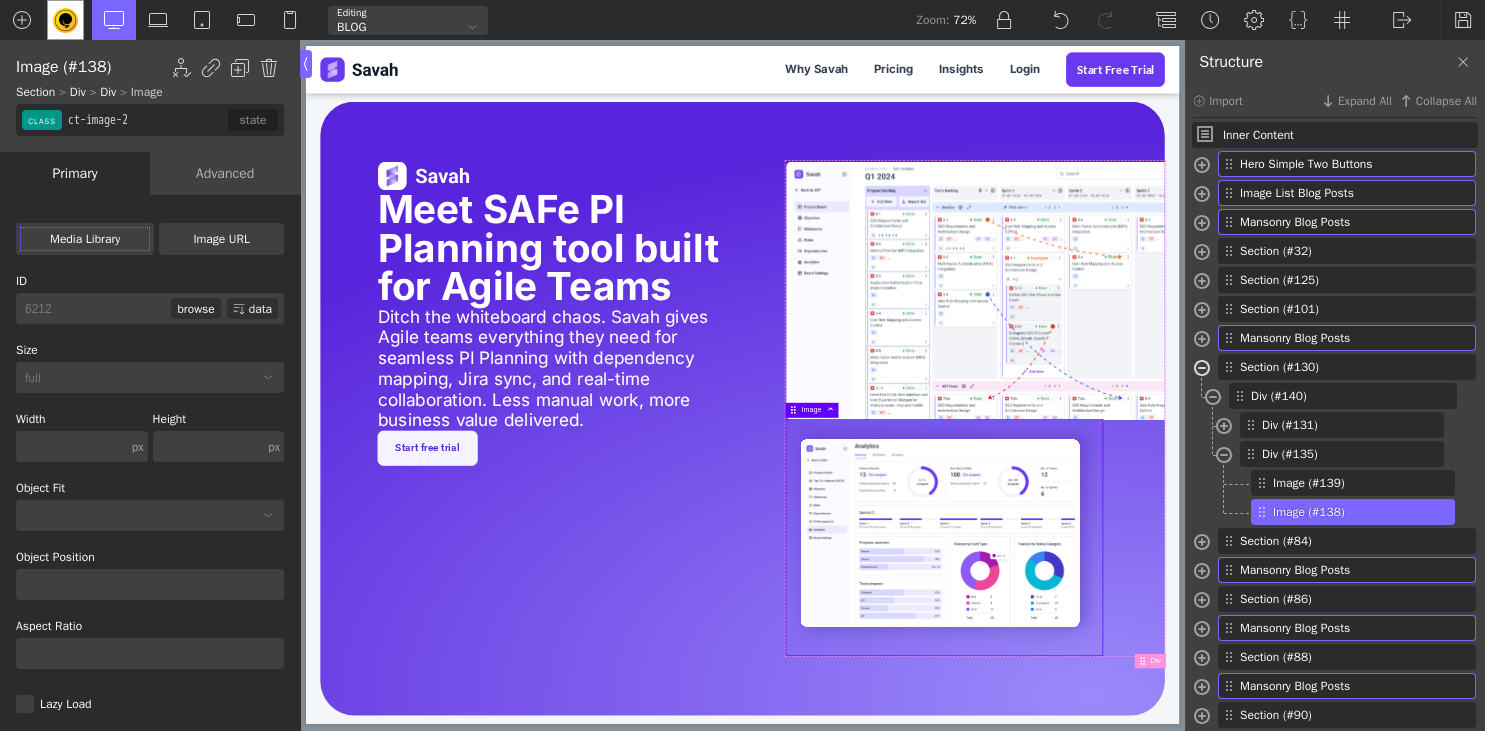 click at bounding box center [1202, 370] 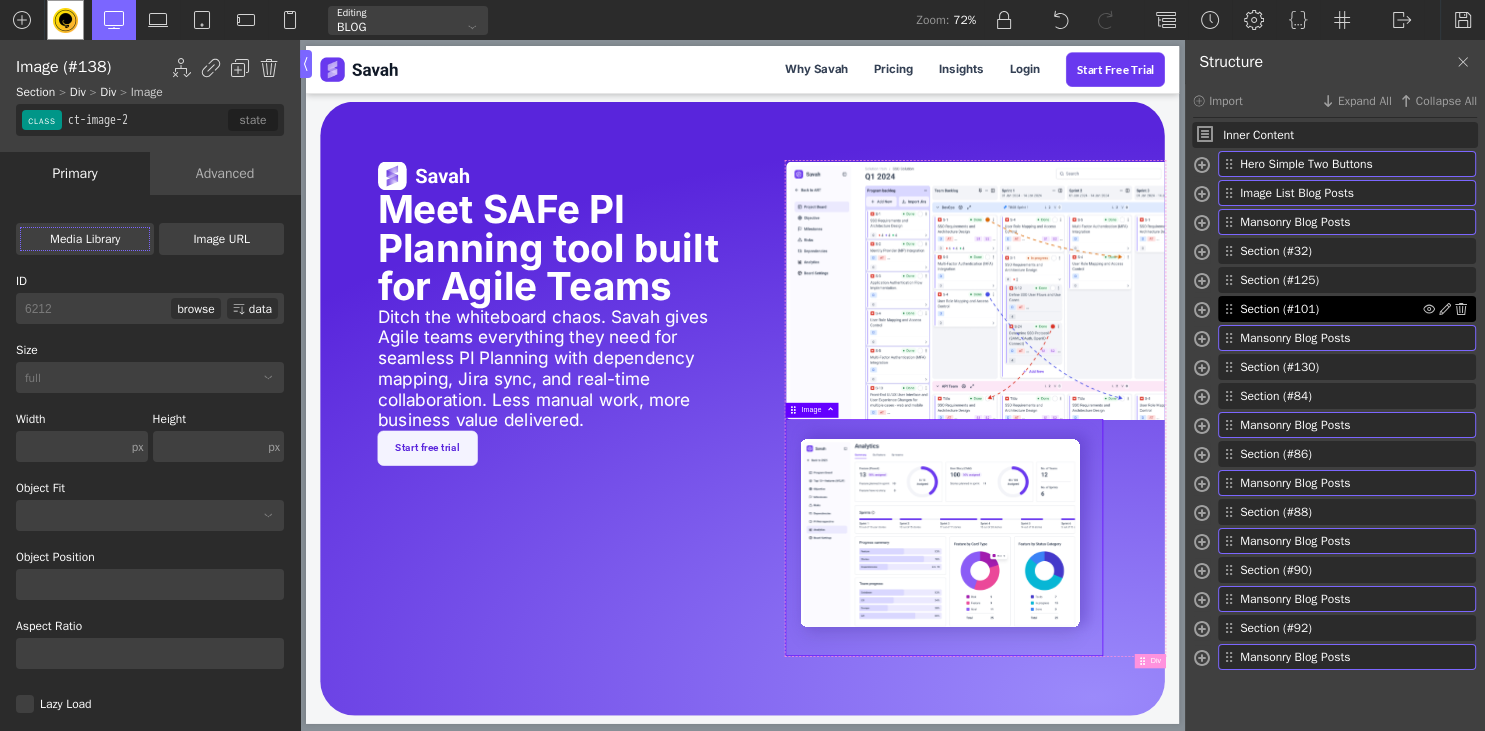 click on "Section (#101)" at bounding box center [1331, 309] 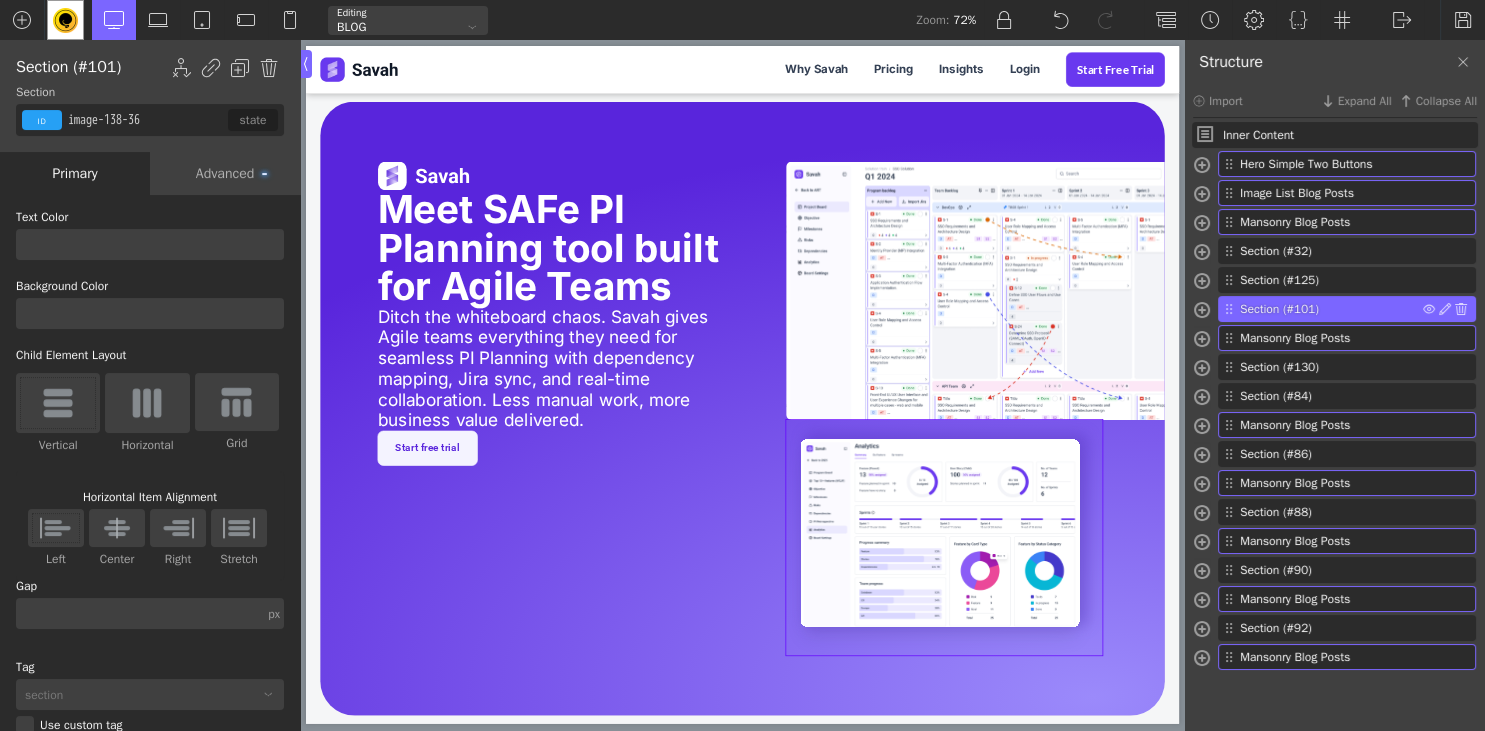 type on "section-101-36" 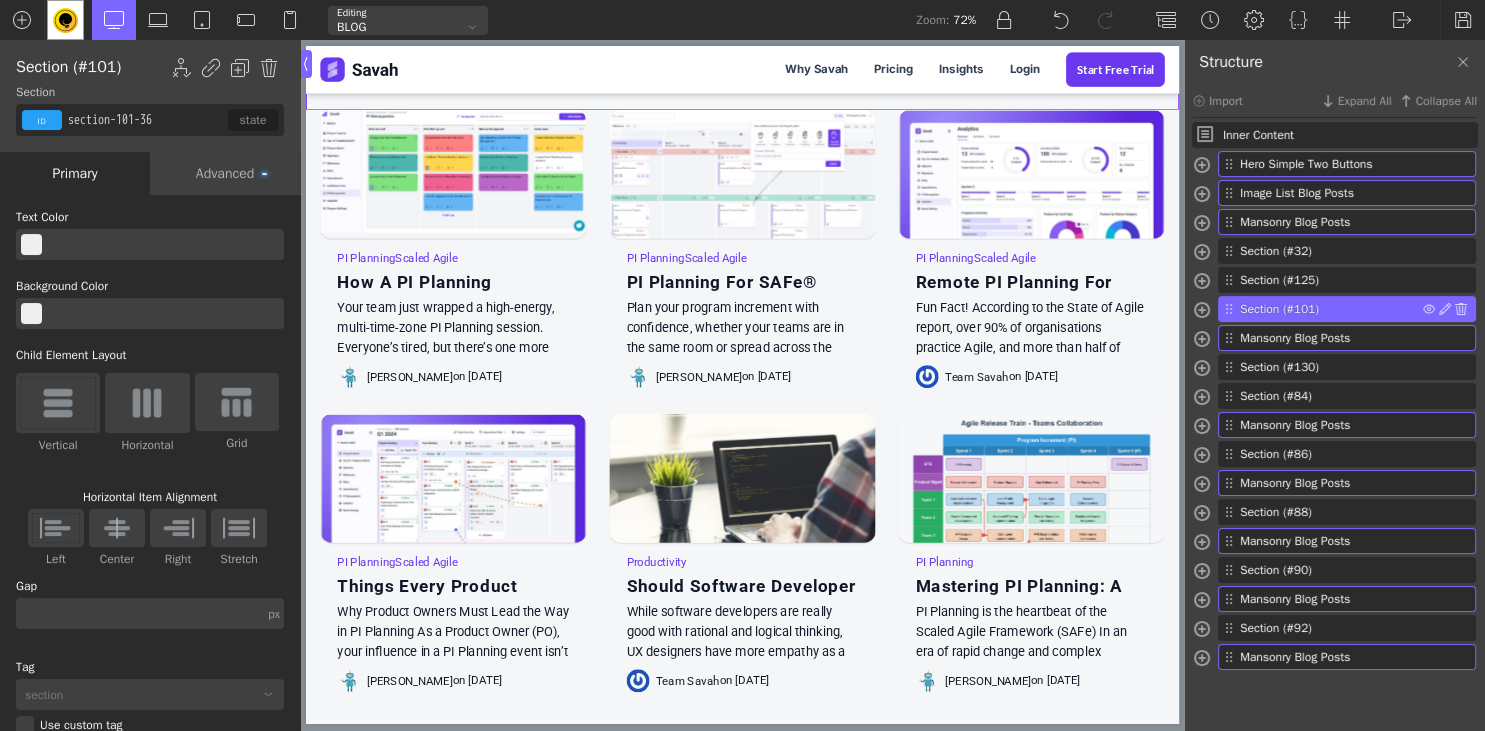 scroll, scrollTop: 2482, scrollLeft: 0, axis: vertical 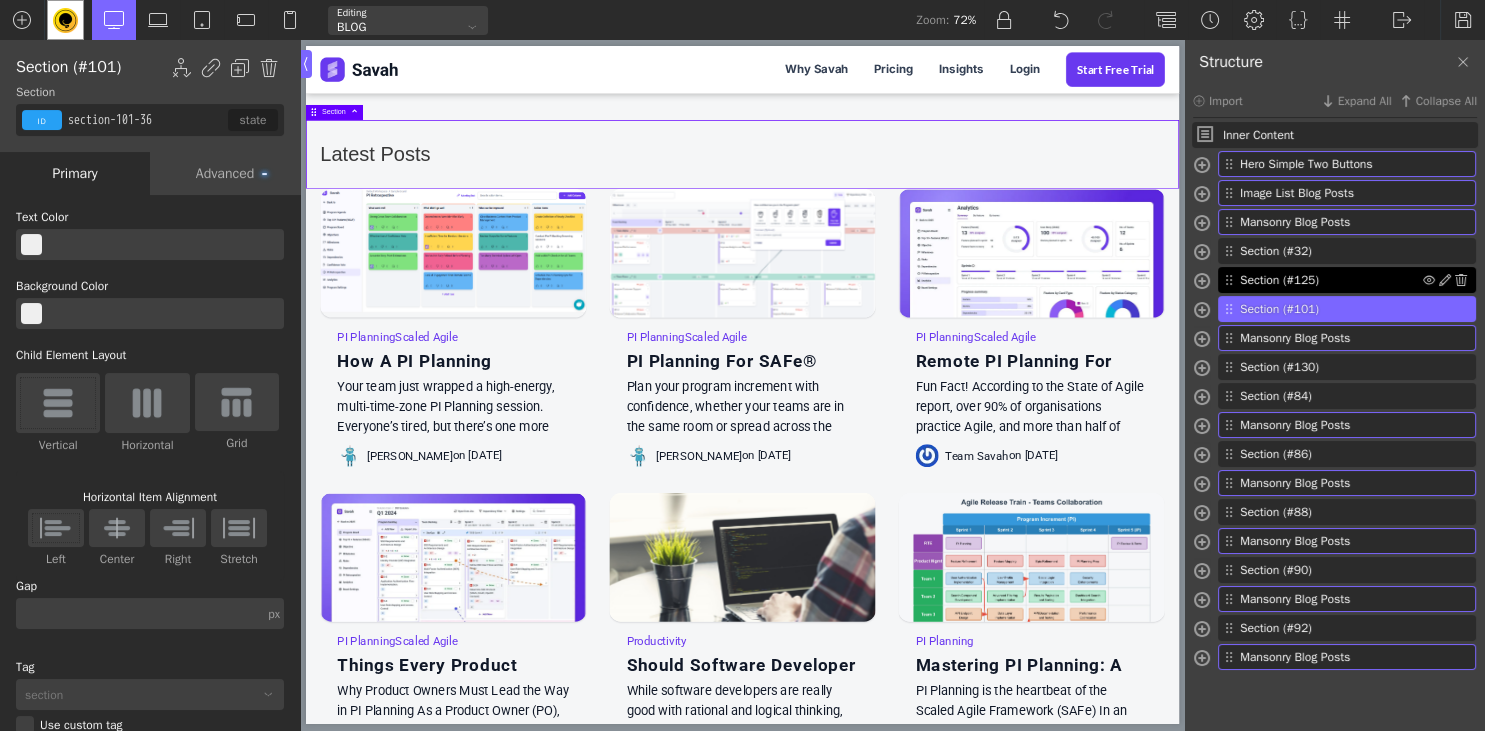 click on "Section (#125)" at bounding box center [1331, 280] 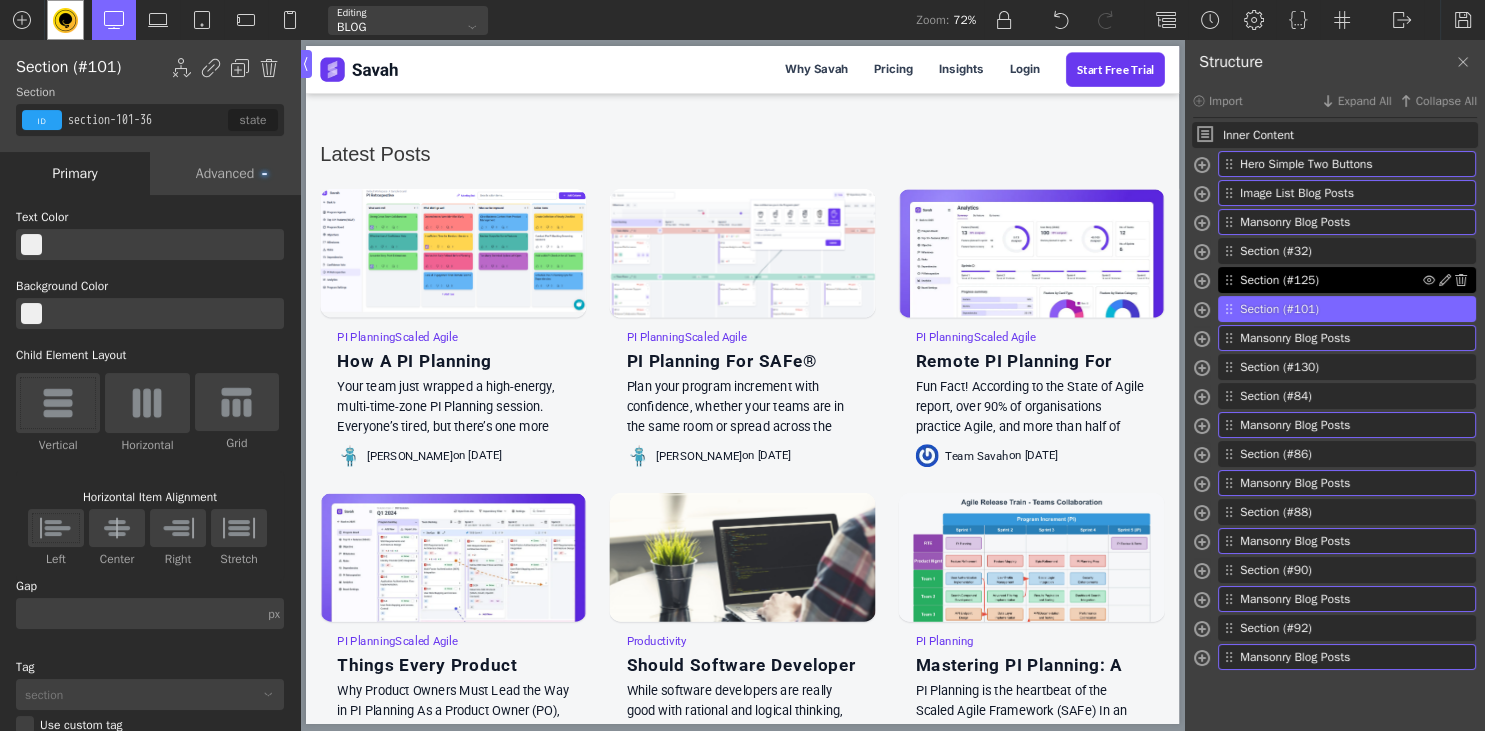 type on "safe_planning" 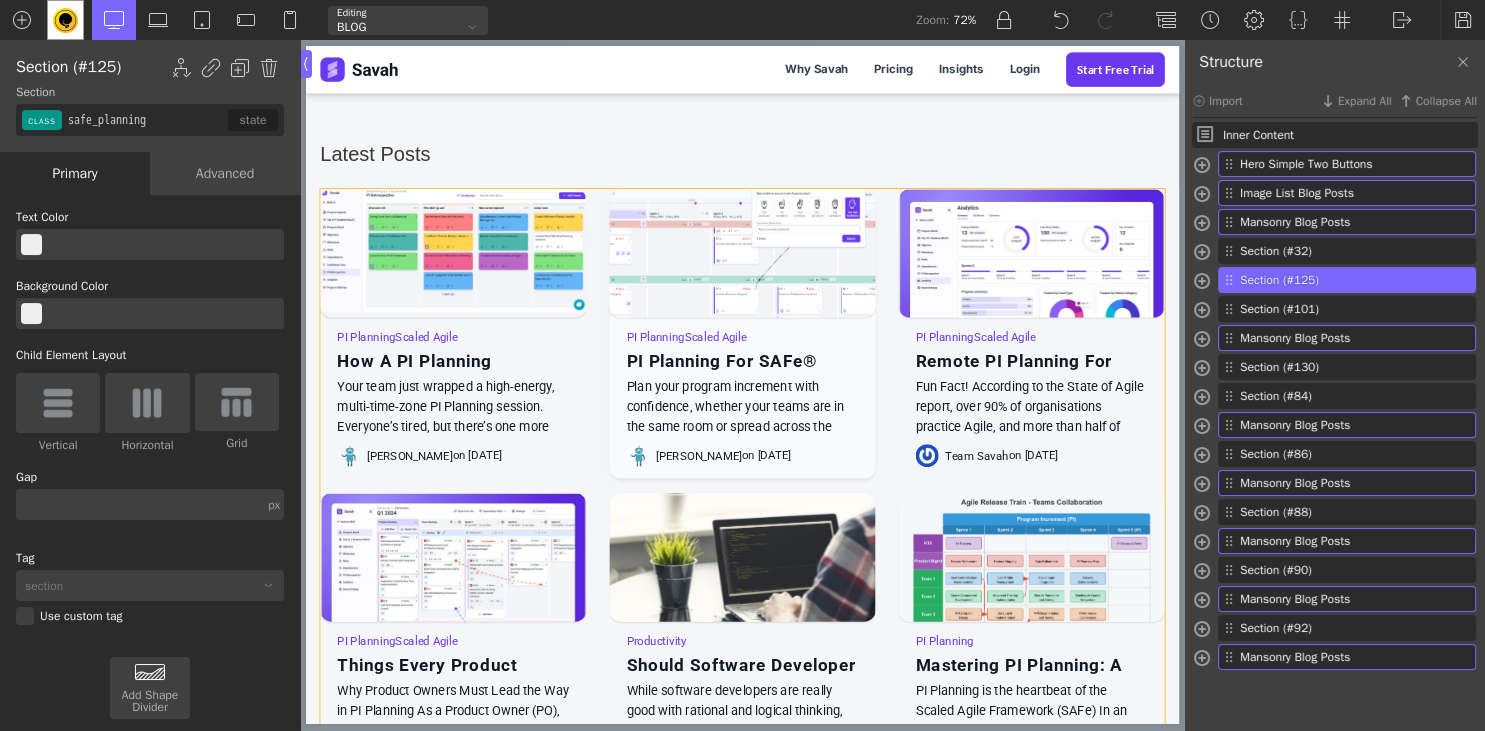 scroll, scrollTop: 2165, scrollLeft: 0, axis: vertical 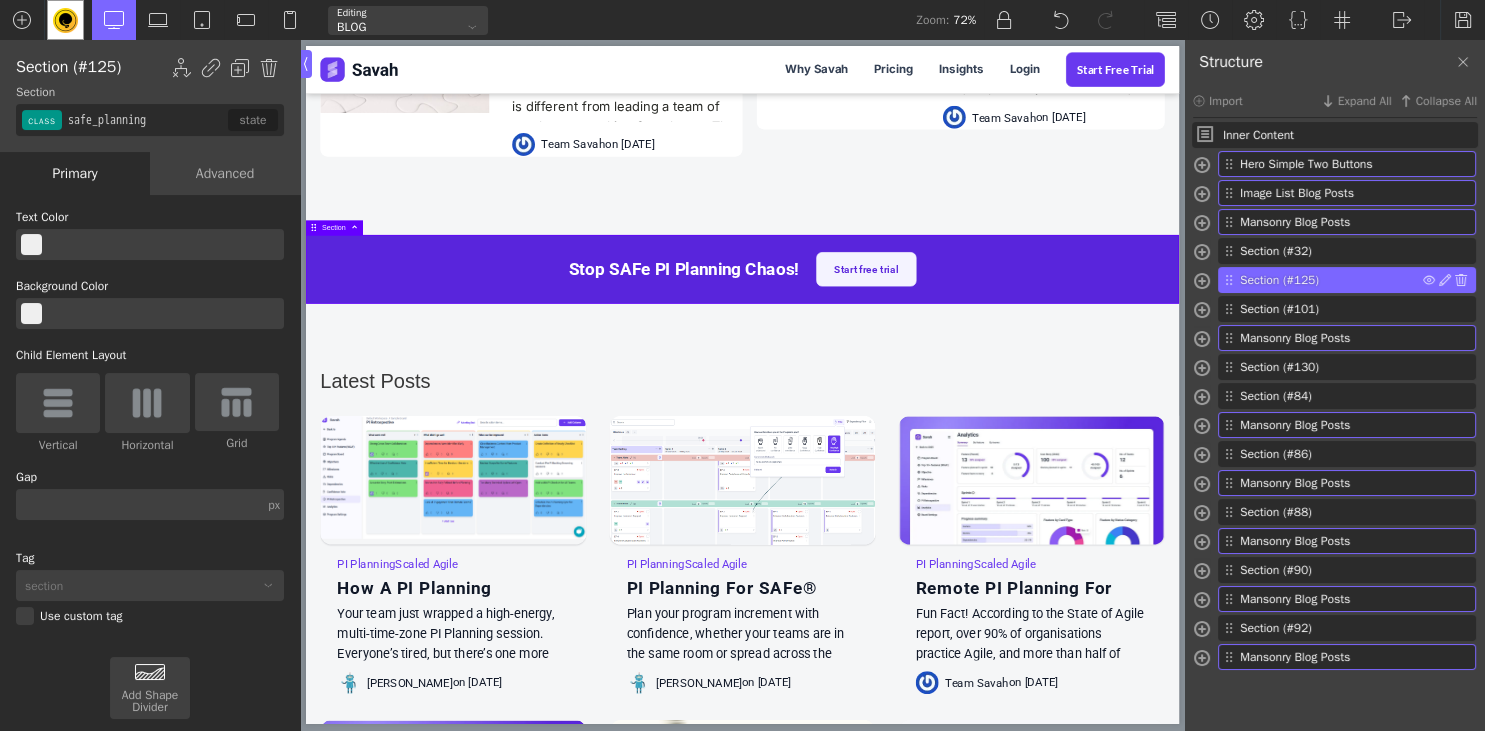 click on "Section (#125)" at bounding box center [1331, 280] 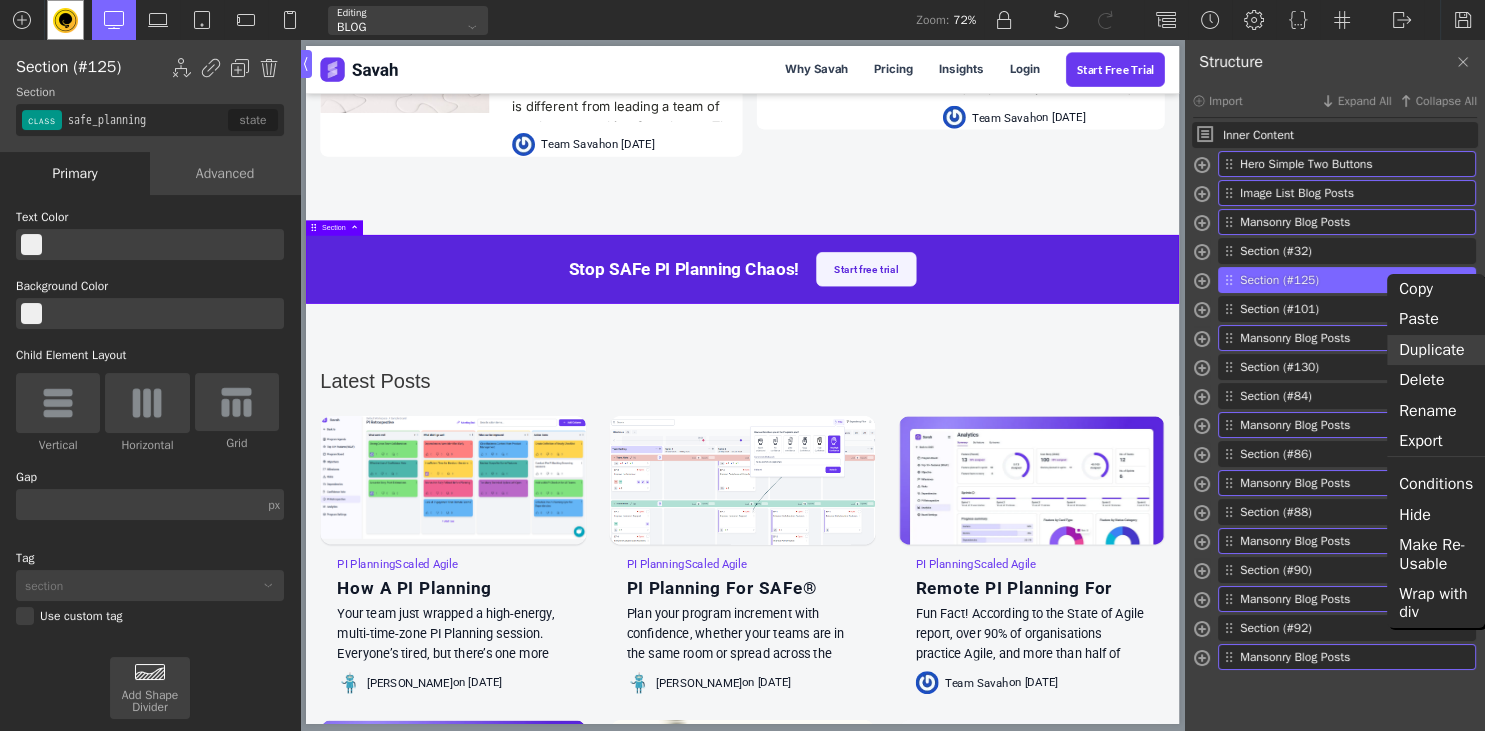 click on "Duplicate" at bounding box center (1436, 350) 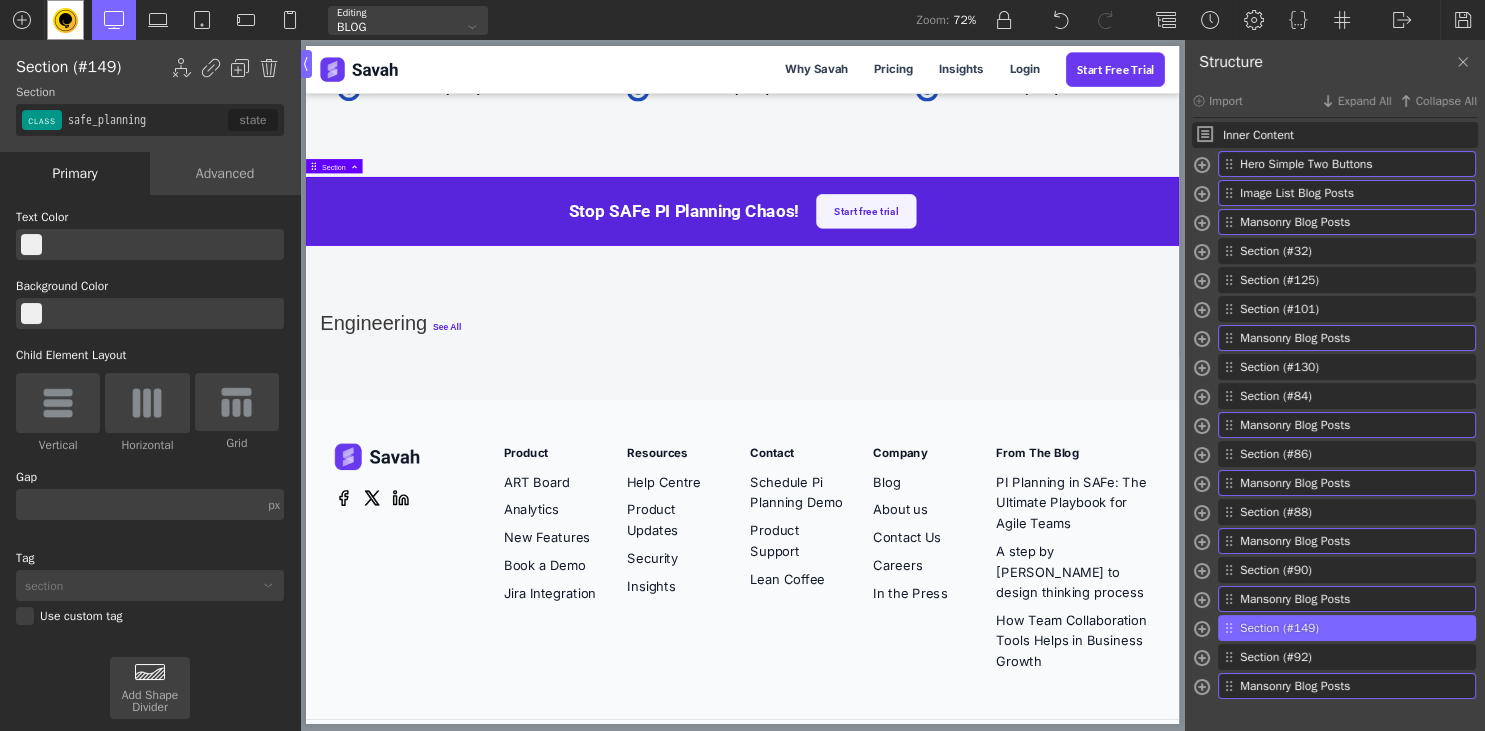 scroll, scrollTop: 6620, scrollLeft: 0, axis: vertical 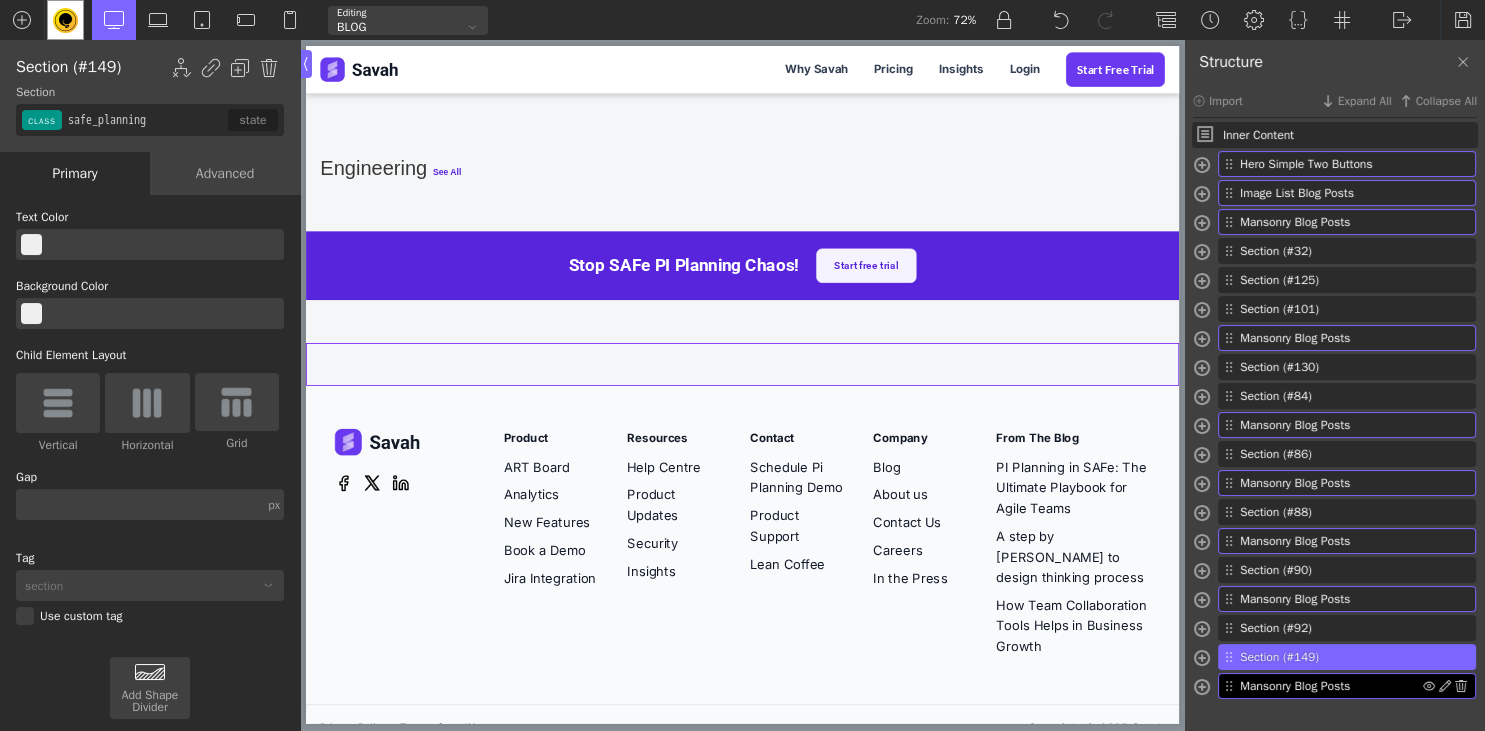 type on "section-75-36" 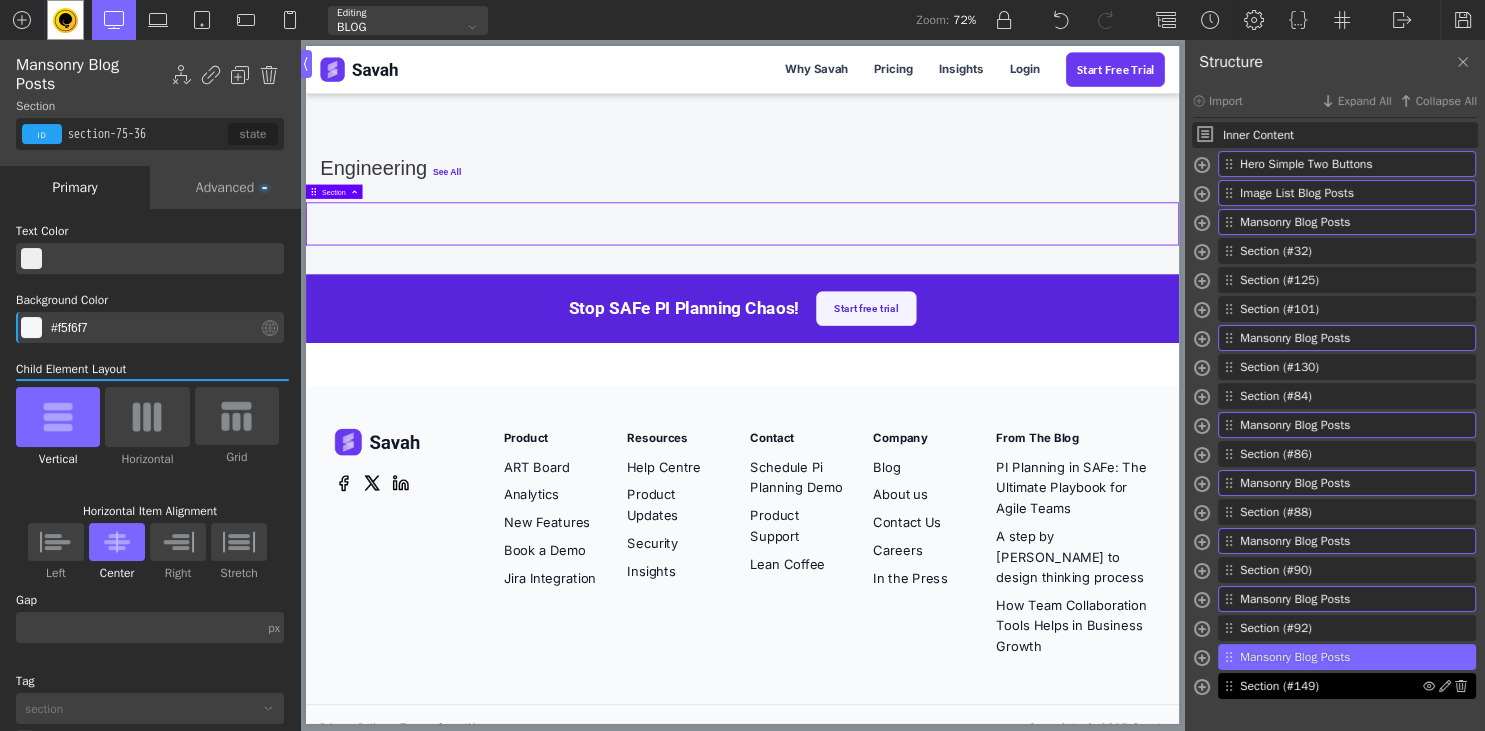 click on "Section (#149)" at bounding box center [1331, 686] 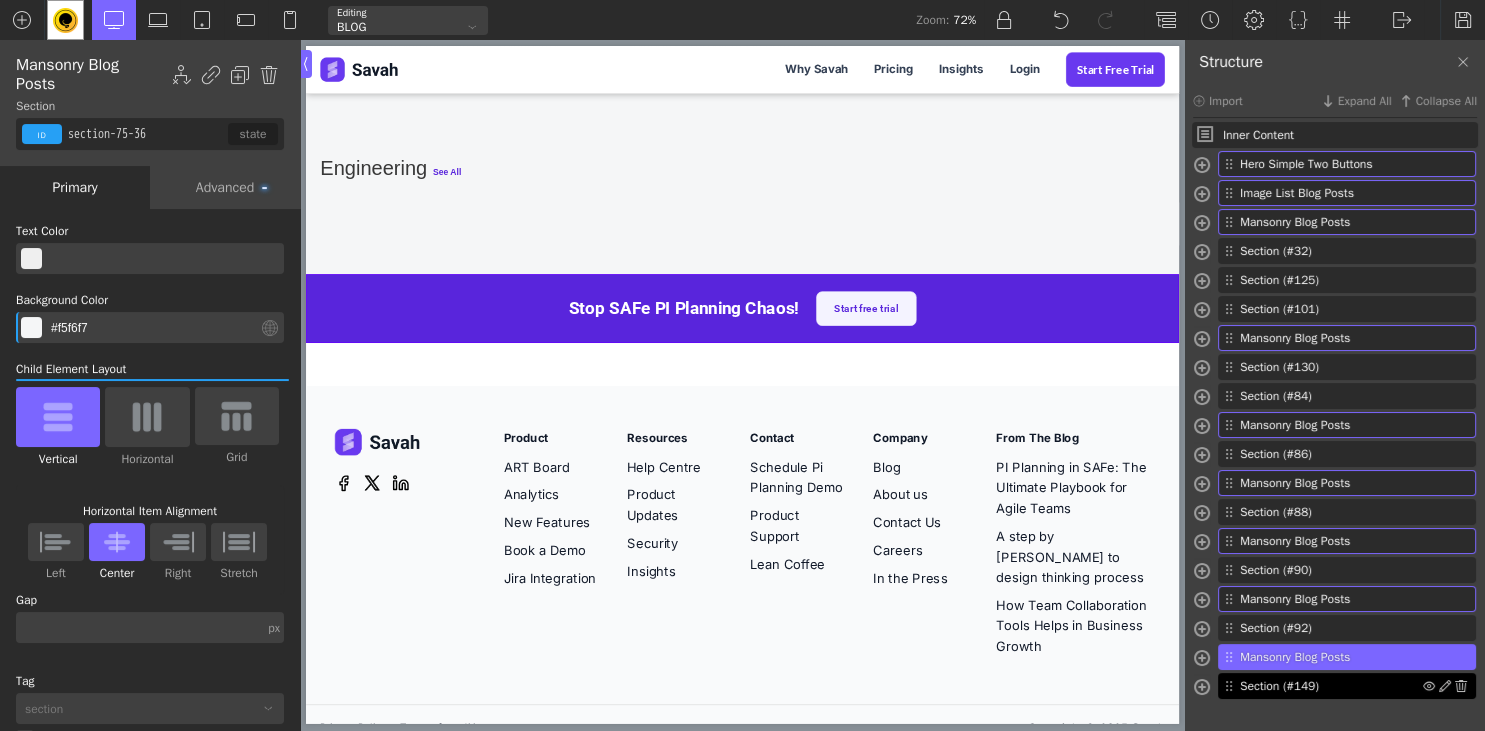 type on "safe_planning" 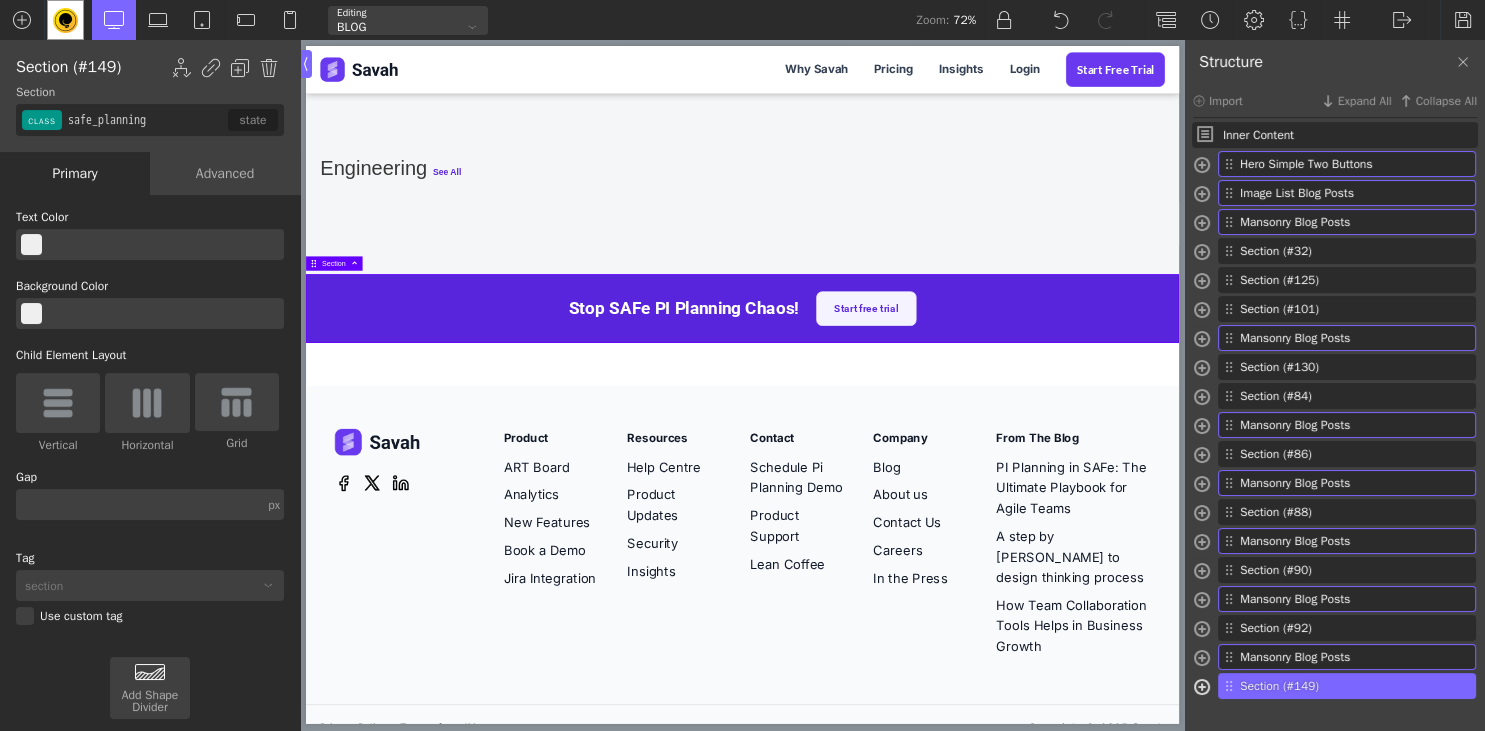click at bounding box center [1202, 689] 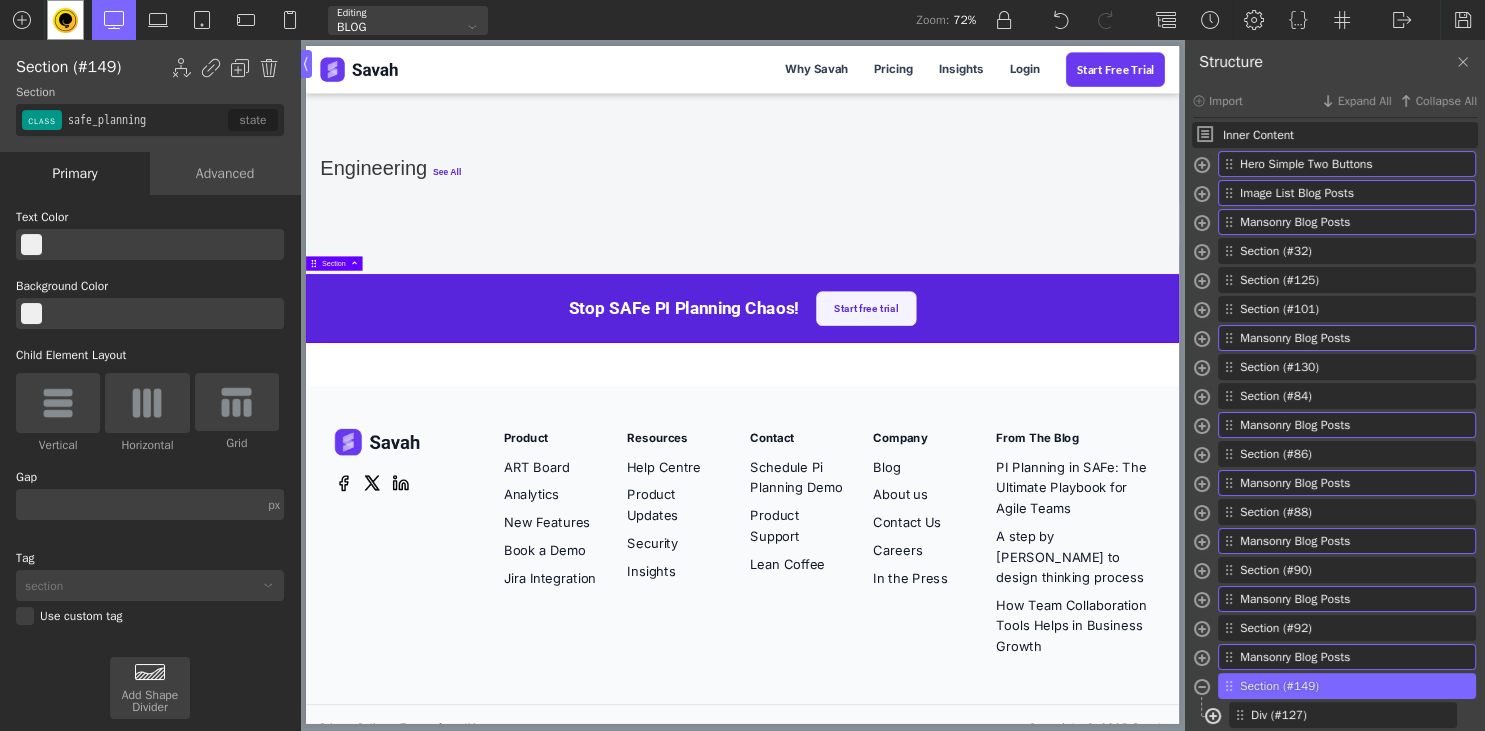 click at bounding box center (1213, 718) 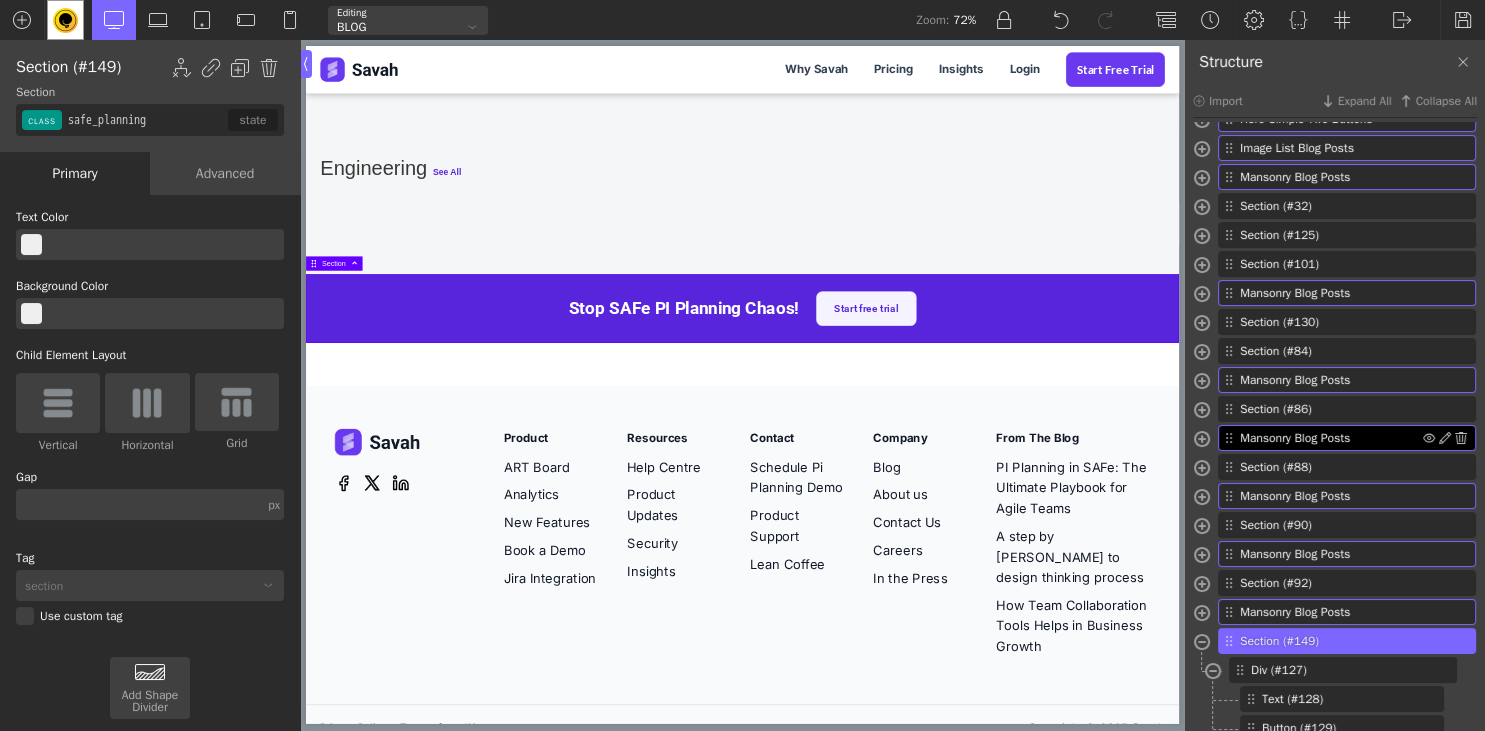 scroll, scrollTop: 54, scrollLeft: 0, axis: vertical 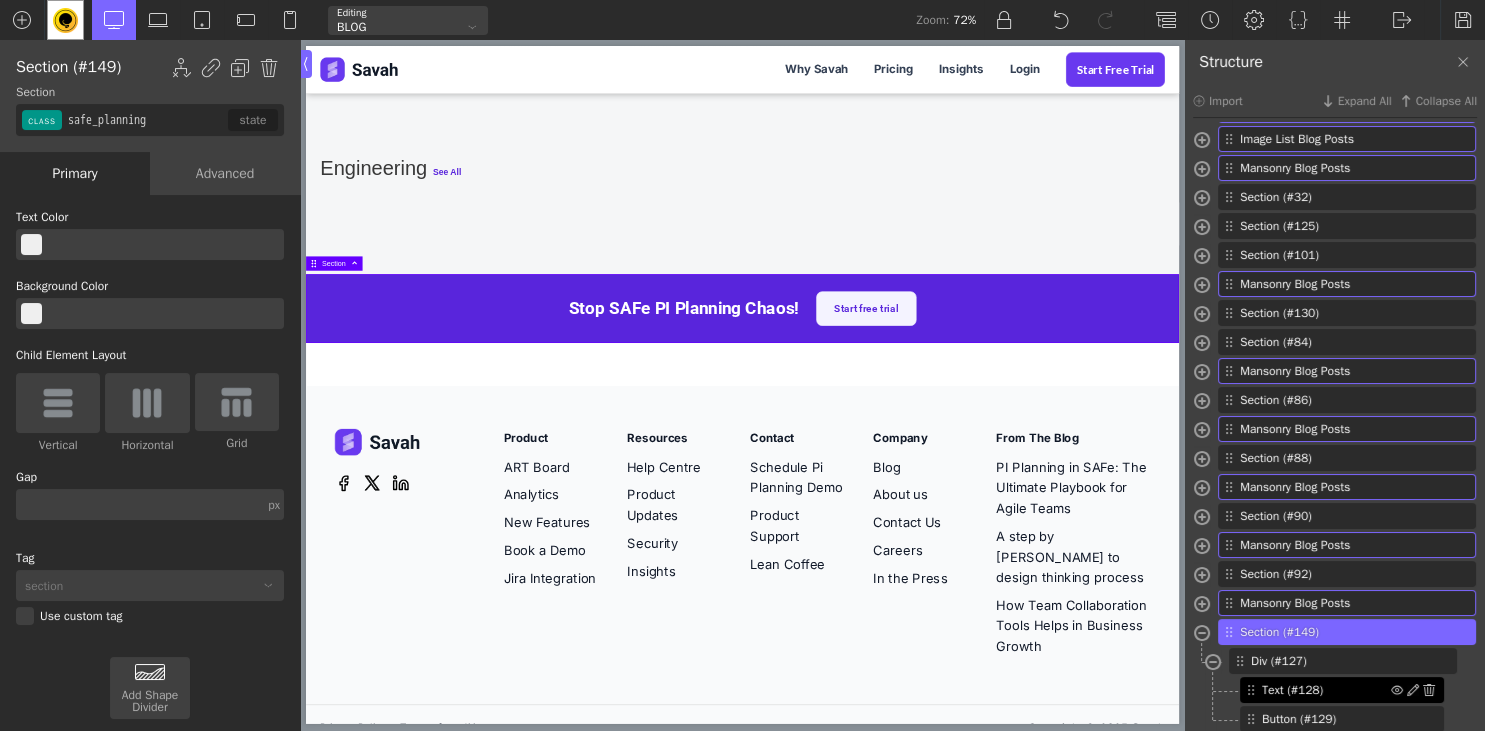 click on "Text (#128)" at bounding box center [1326, 690] 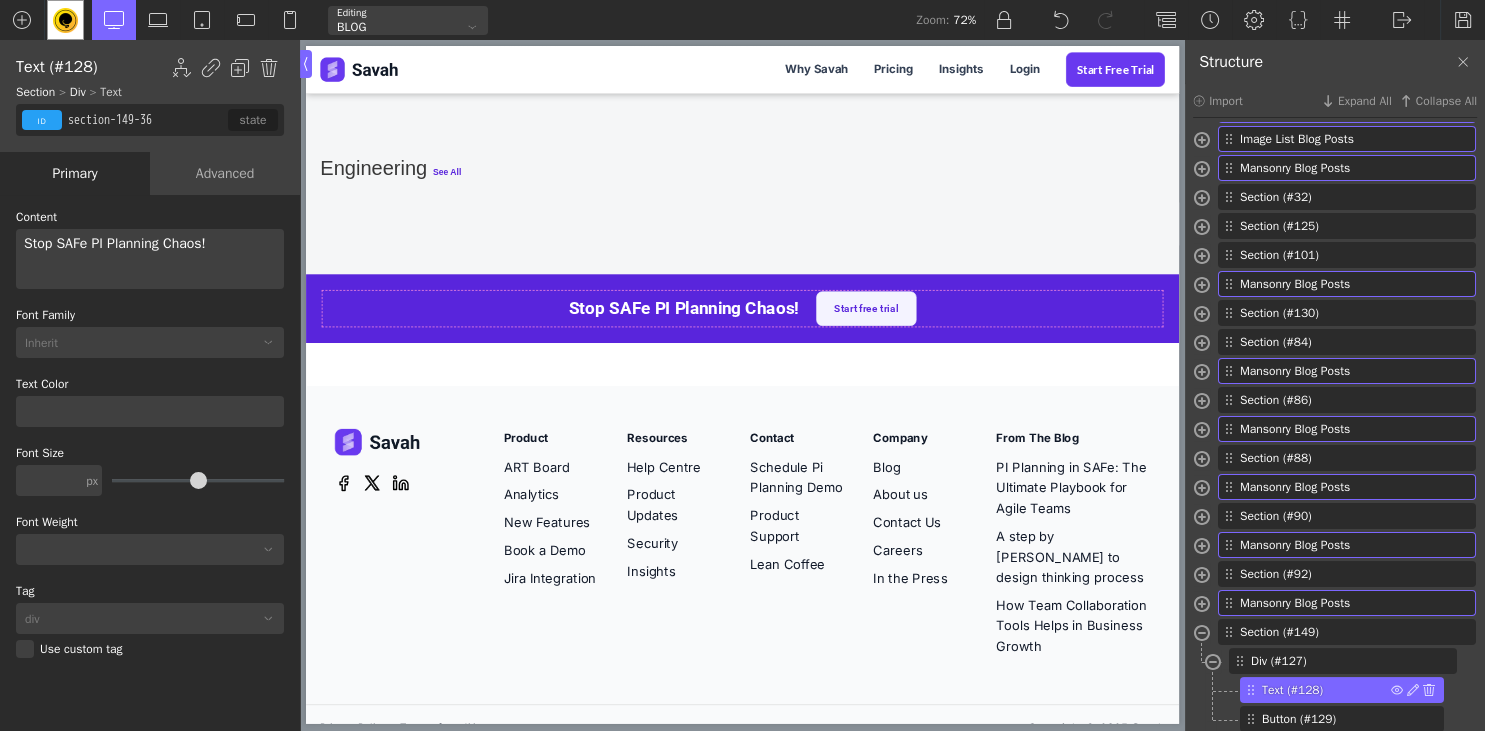 type on "text_block-151-36" 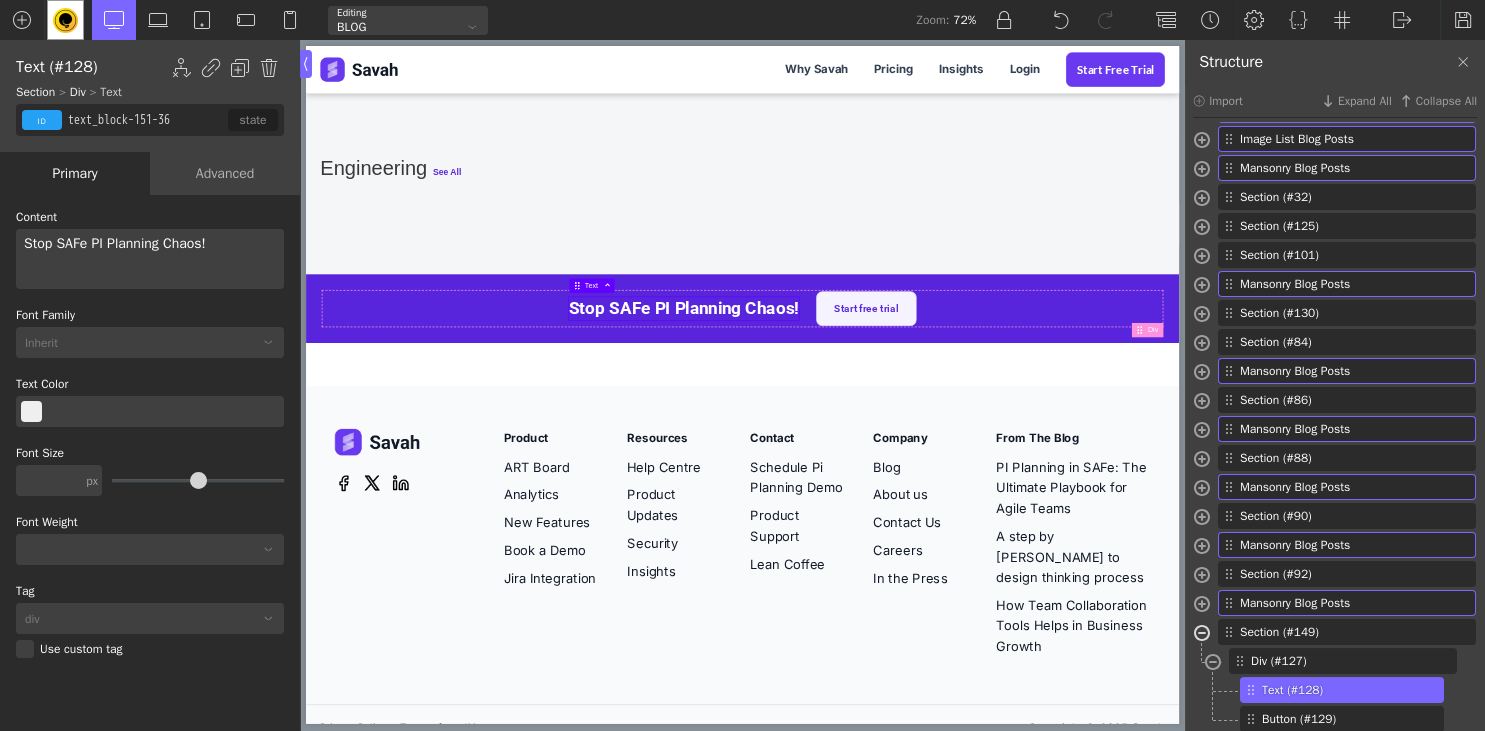 click at bounding box center (1202, 635) 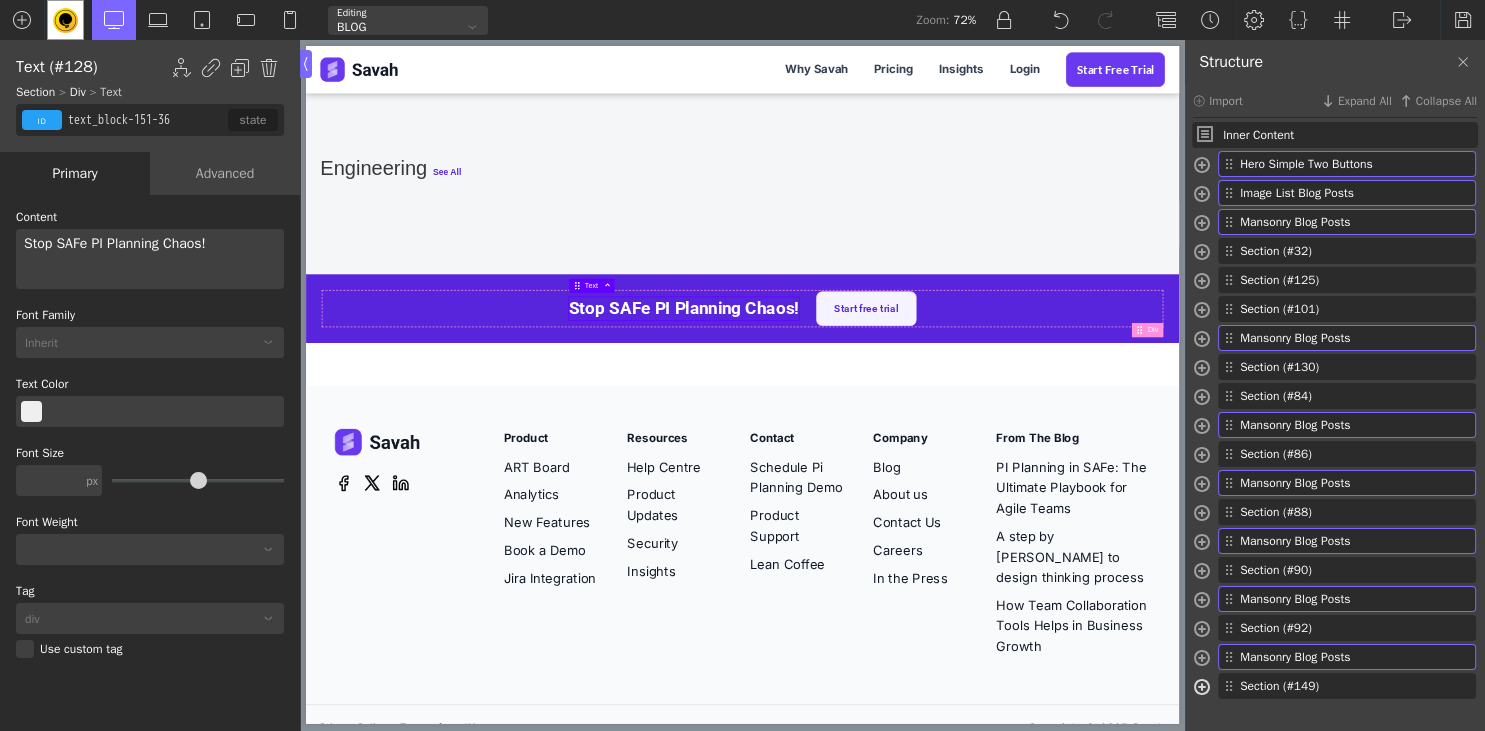scroll, scrollTop: 0, scrollLeft: 0, axis: both 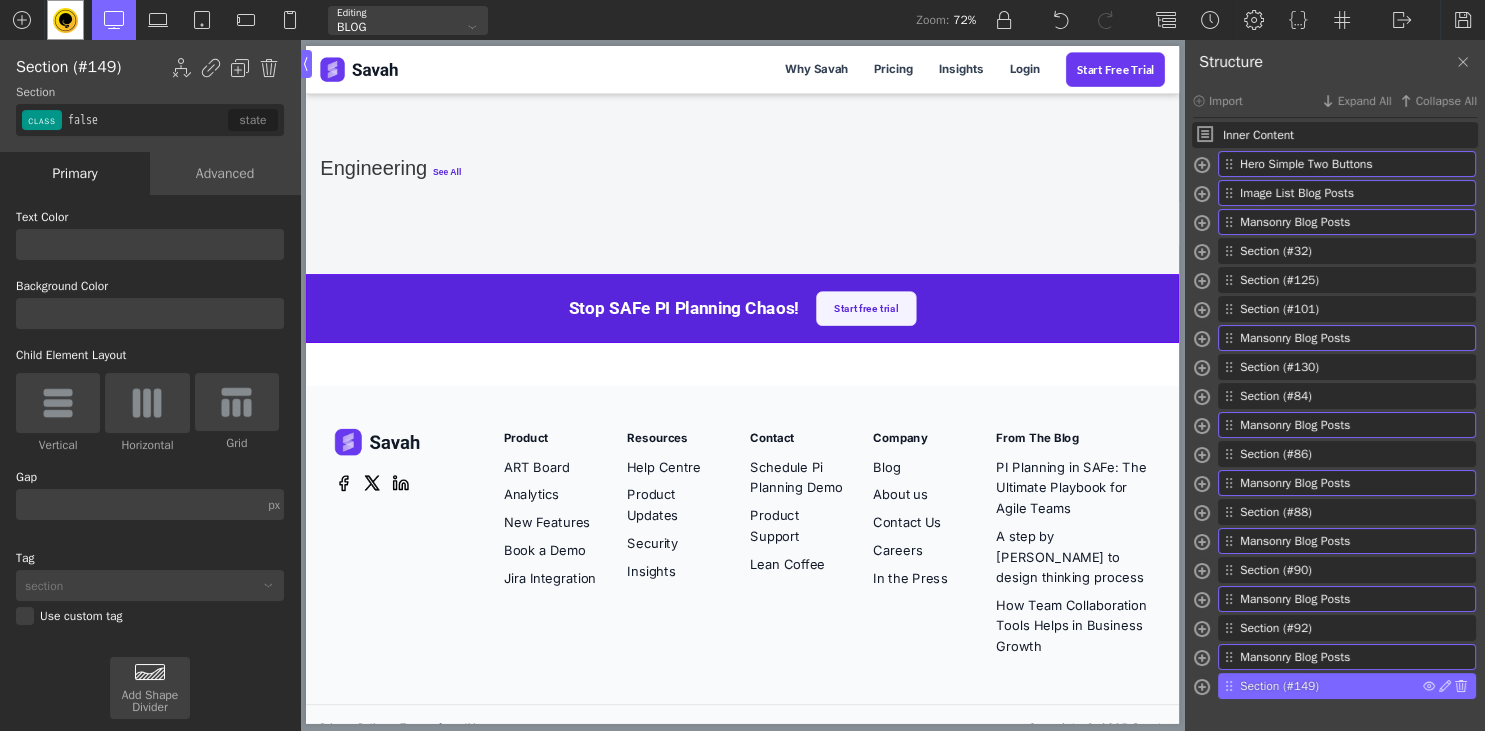 type on "safe_planning" 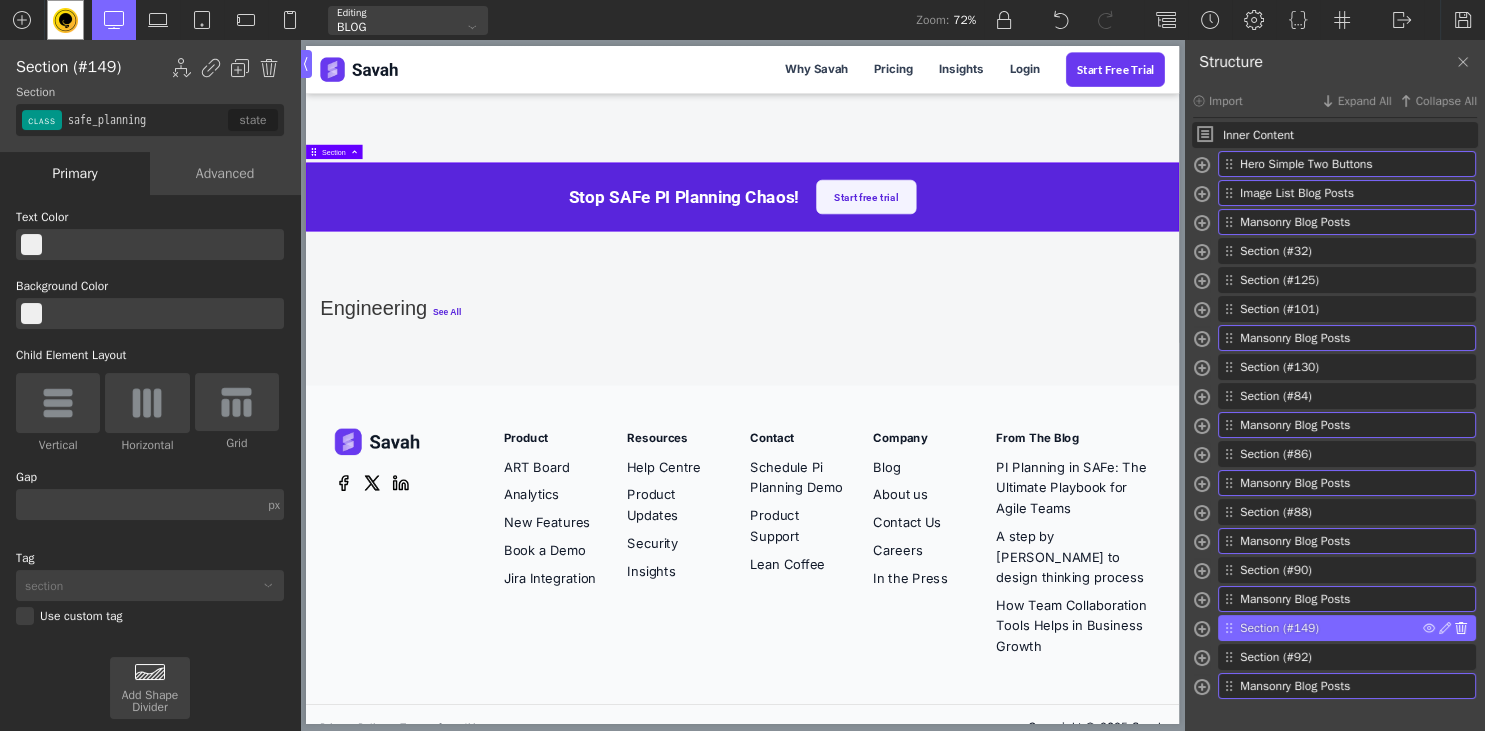 click at bounding box center [1461, 628] 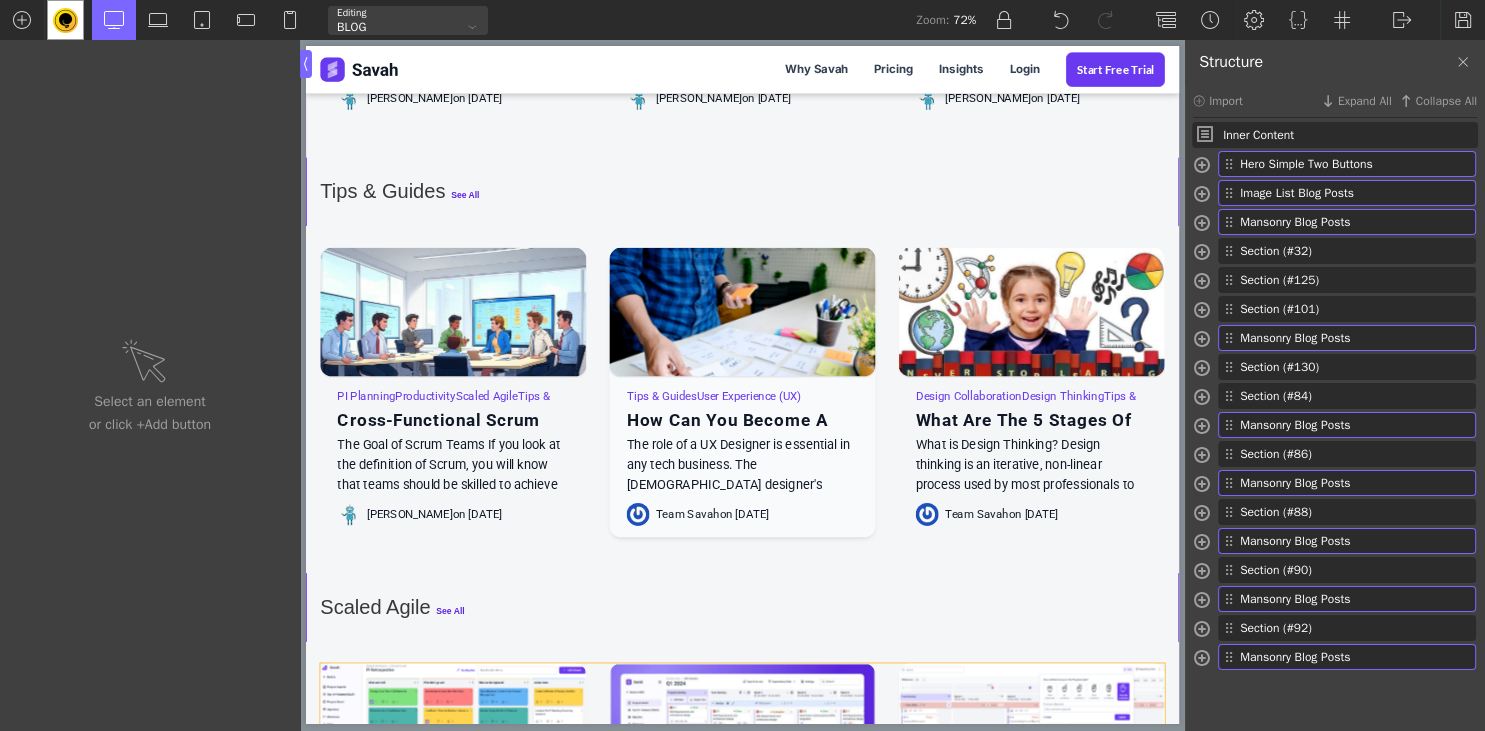 scroll, scrollTop: 4840, scrollLeft: 0, axis: vertical 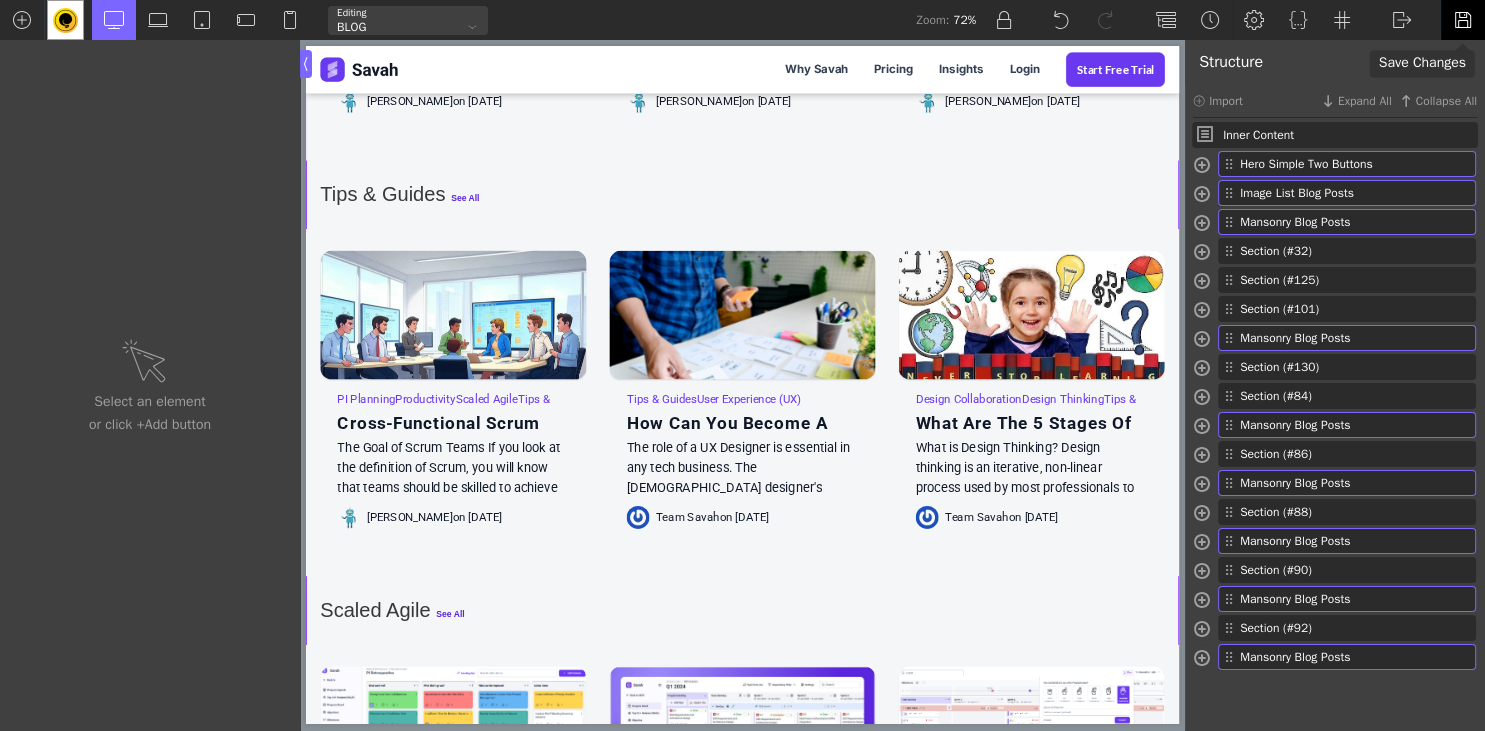 click at bounding box center (1462, 20) 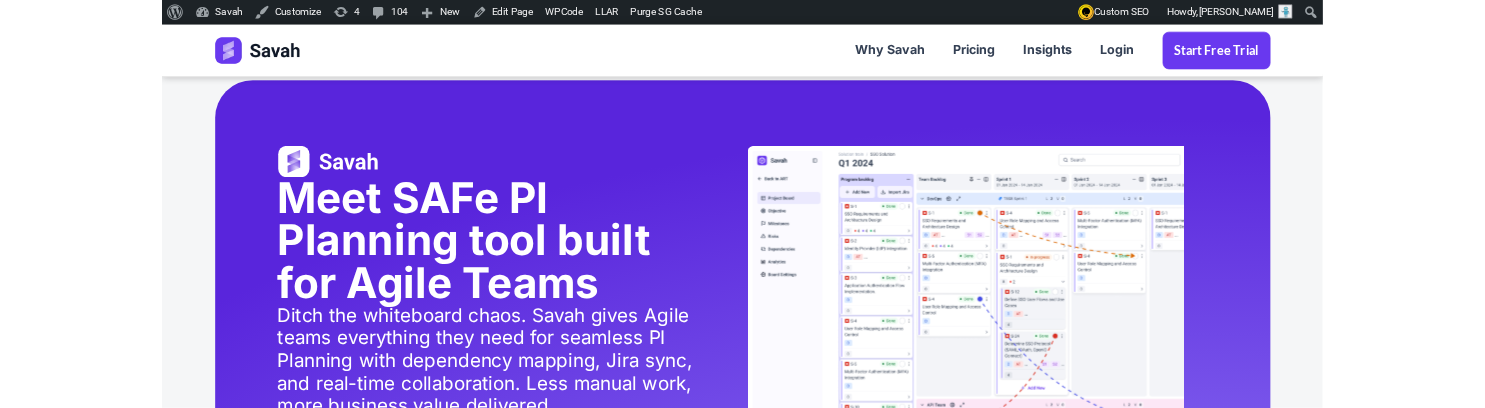 scroll, scrollTop: 3121, scrollLeft: 0, axis: vertical 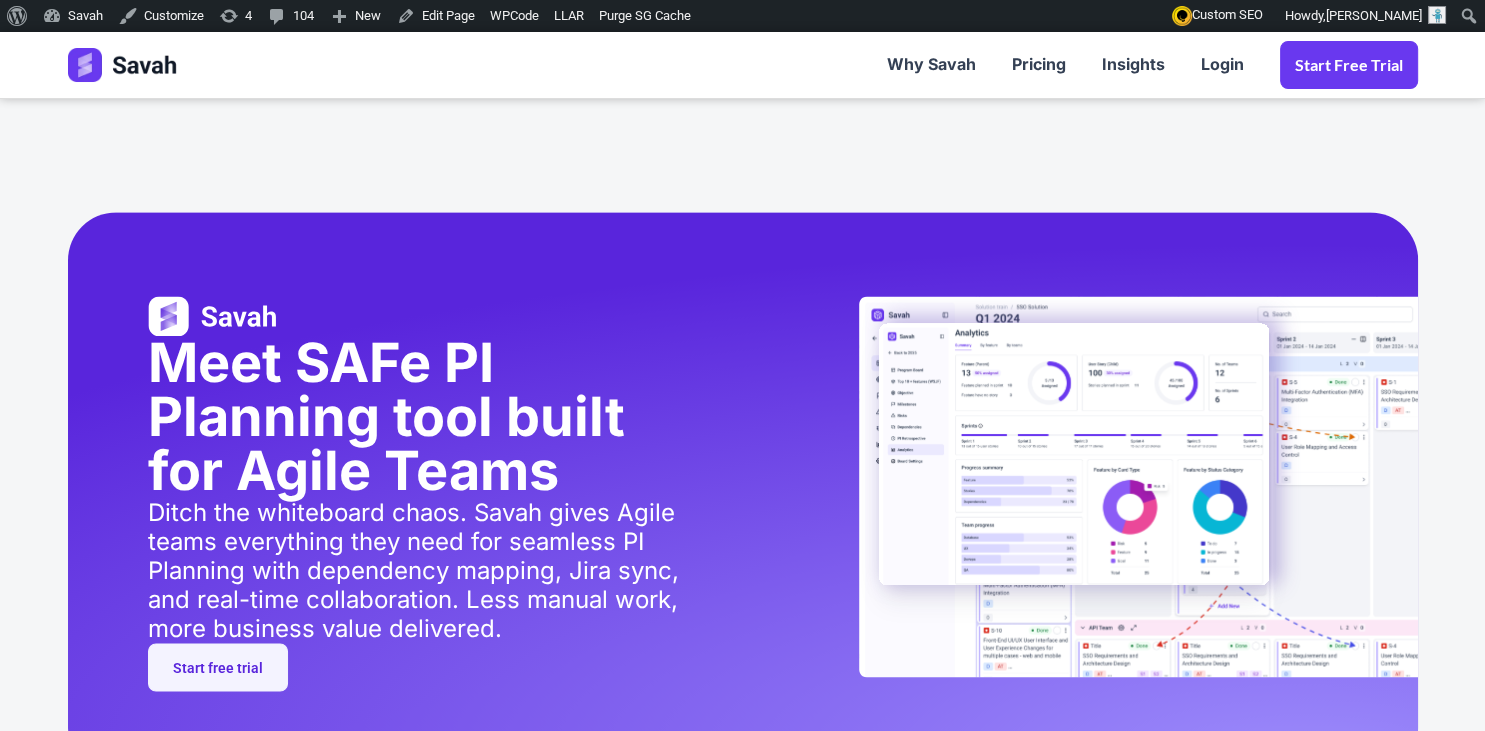 drag, startPoint x: 150, startPoint y: 328, endPoint x: 165, endPoint y: 354, distance: 30.016663 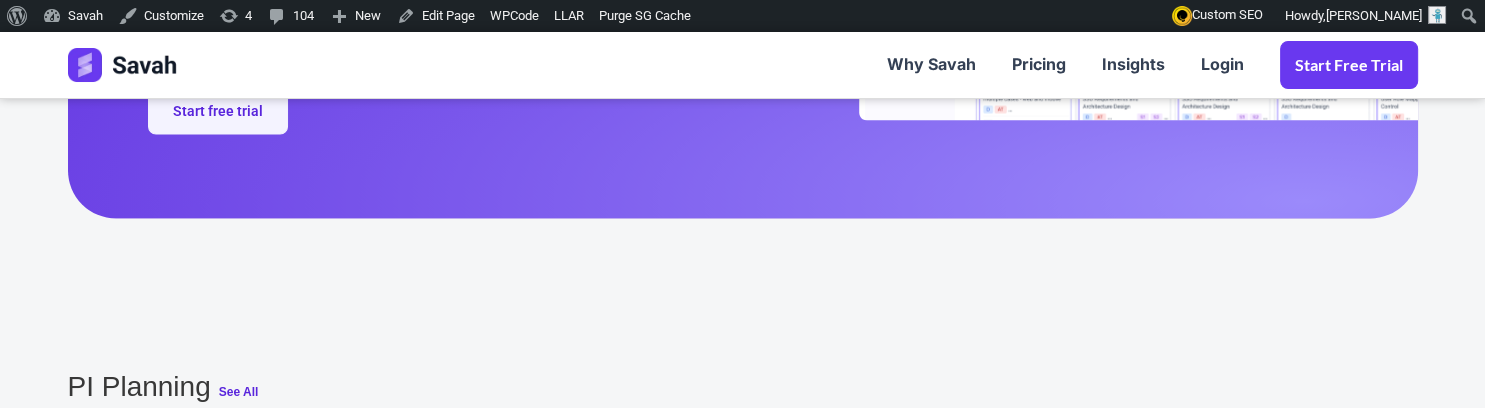 scroll, scrollTop: 3322, scrollLeft: 0, axis: vertical 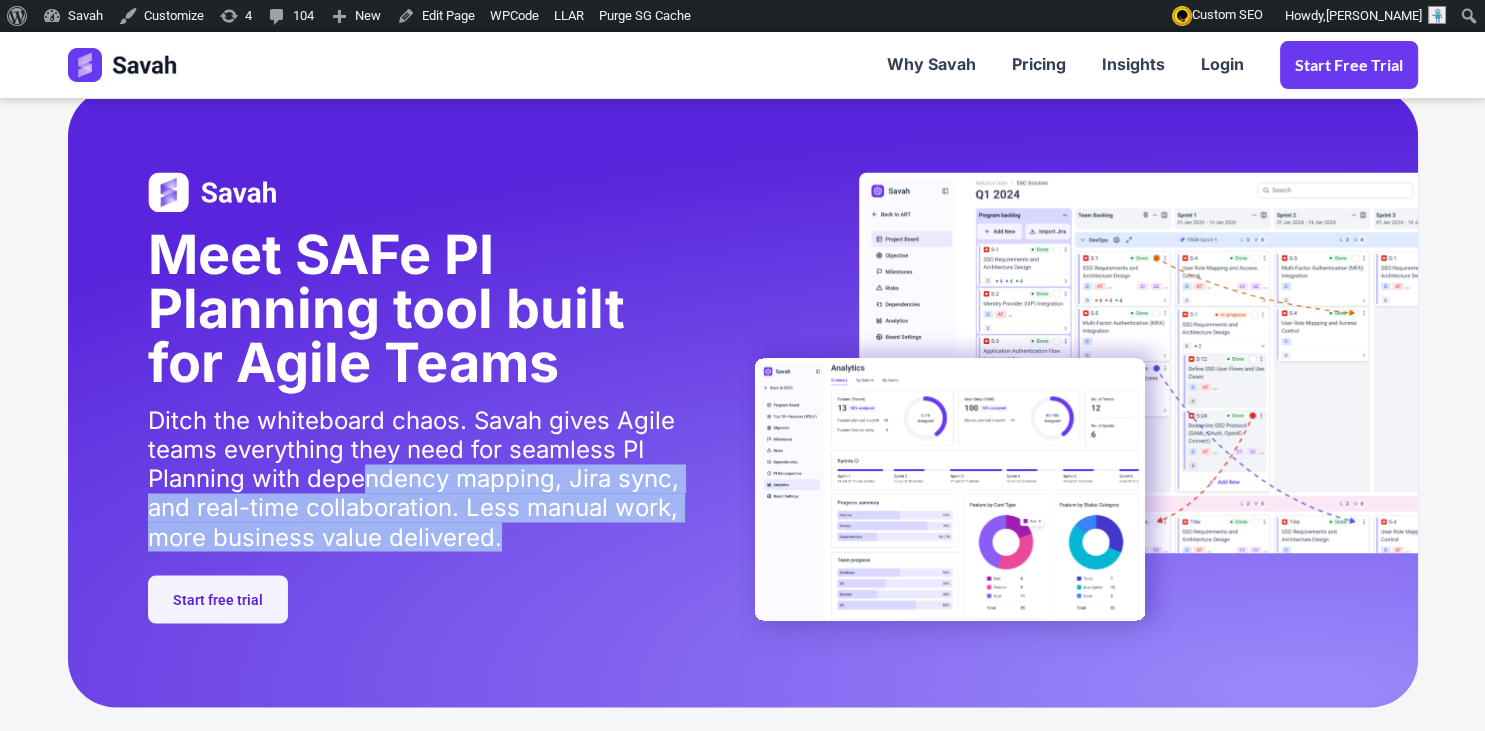 drag, startPoint x: 362, startPoint y: 462, endPoint x: 606, endPoint y: 608, distance: 284.34485 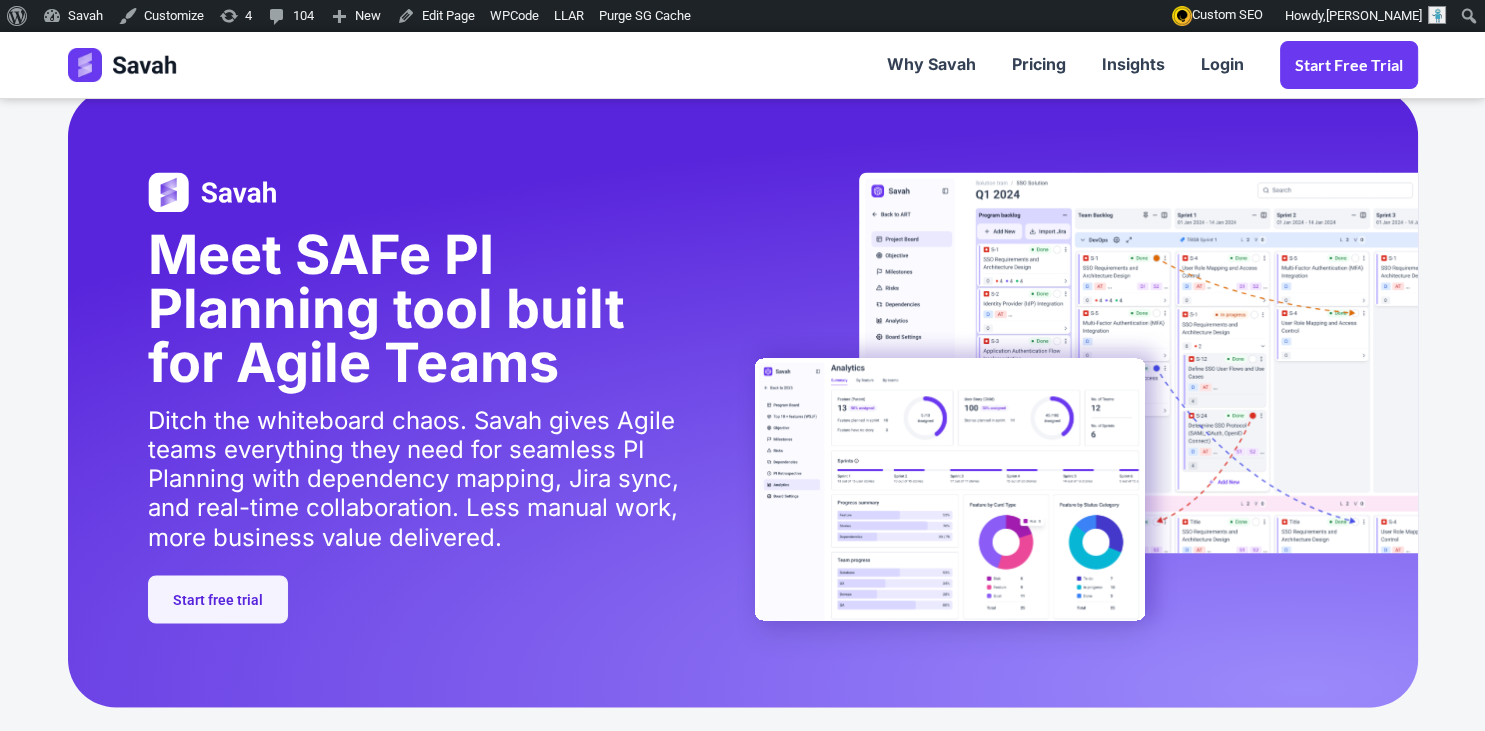 click on "Meet SAFe PI Planning tool built for Agile Teams Ditch the whiteboard chaos. Savah gives Agile teams everything they need for seamless PI Planning with dependency mapping, Jira sync, and real-time collaboration. Less manual work, more business value delivered. Start free trial" at bounding box center [423, 397] 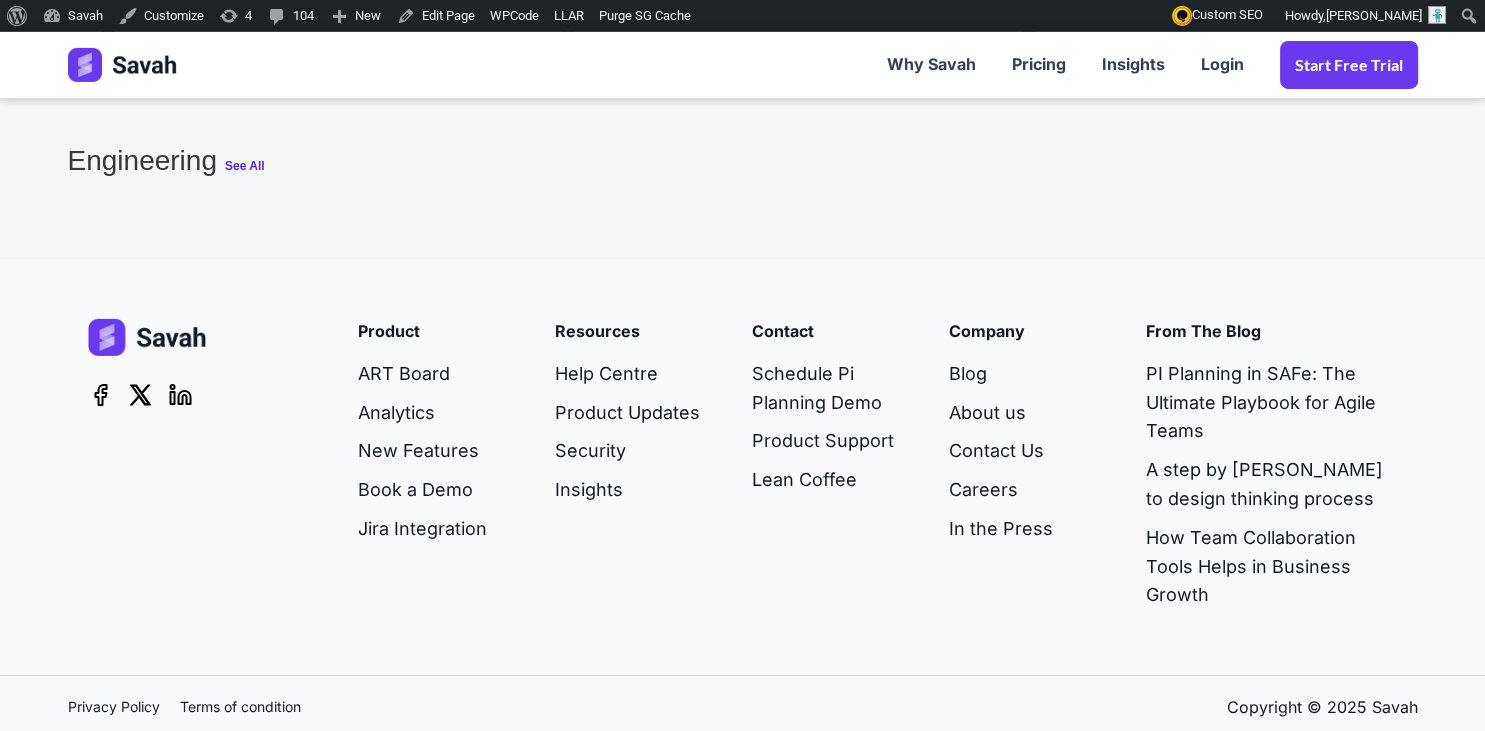 scroll, scrollTop: 6235, scrollLeft: 0, axis: vertical 